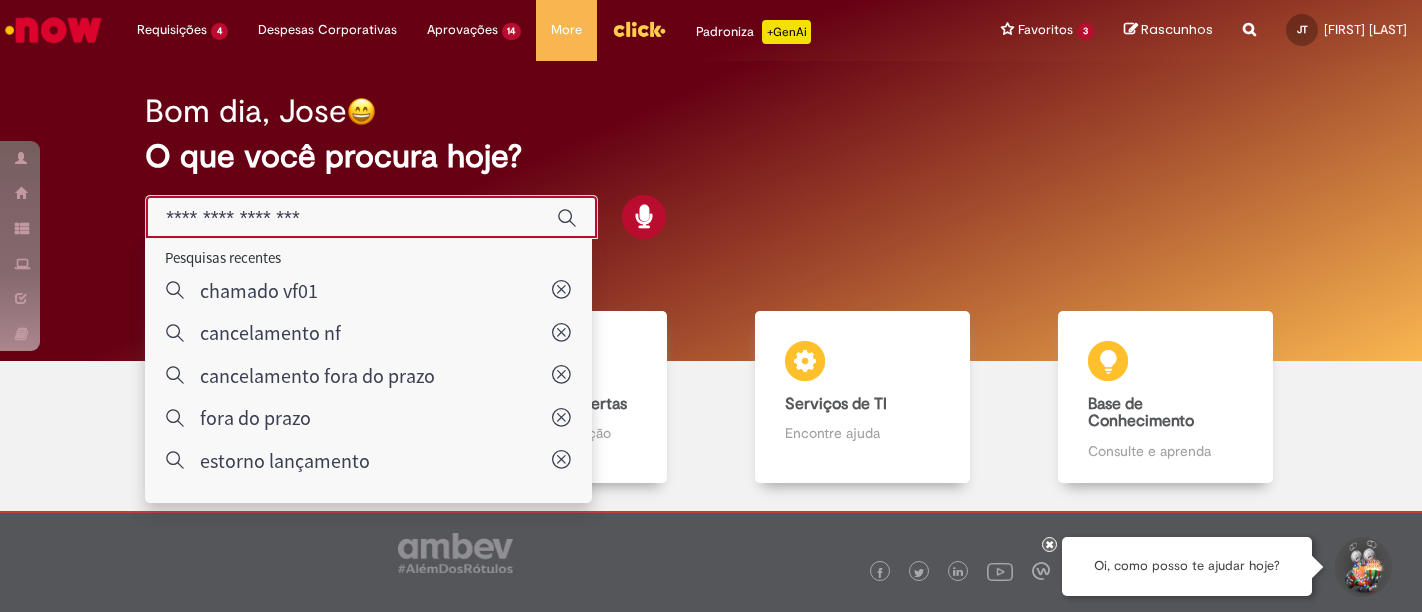 scroll, scrollTop: 0, scrollLeft: 0, axis: both 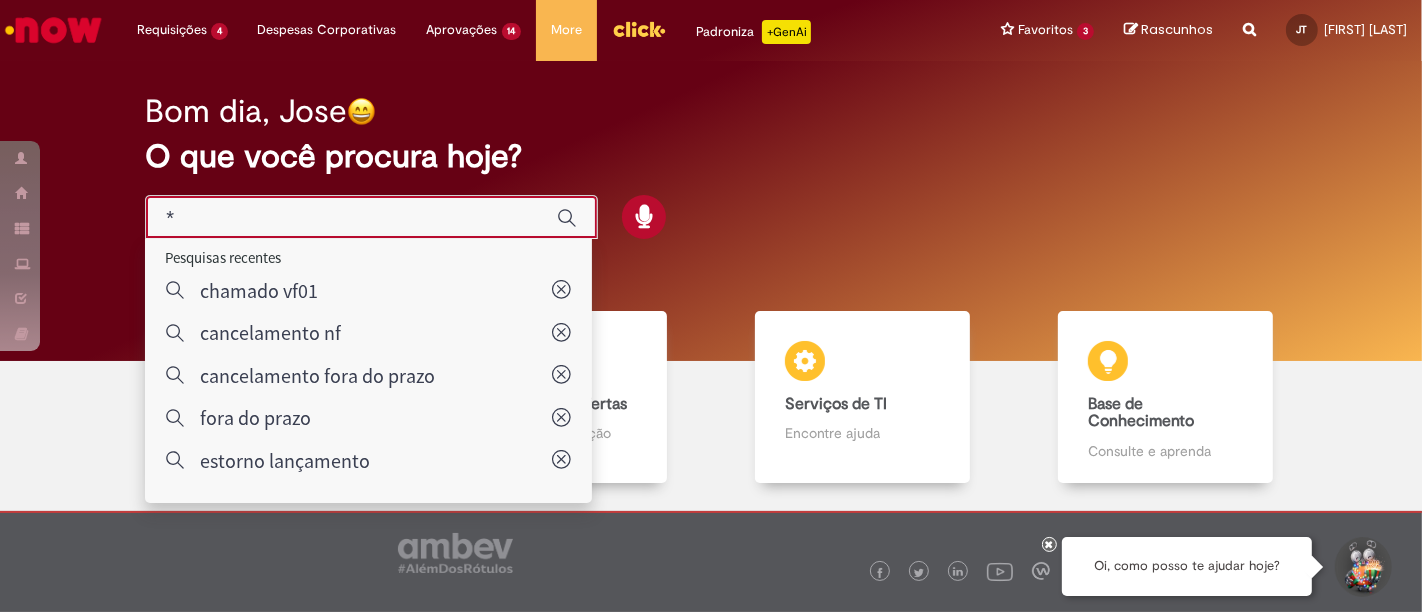 type on "**" 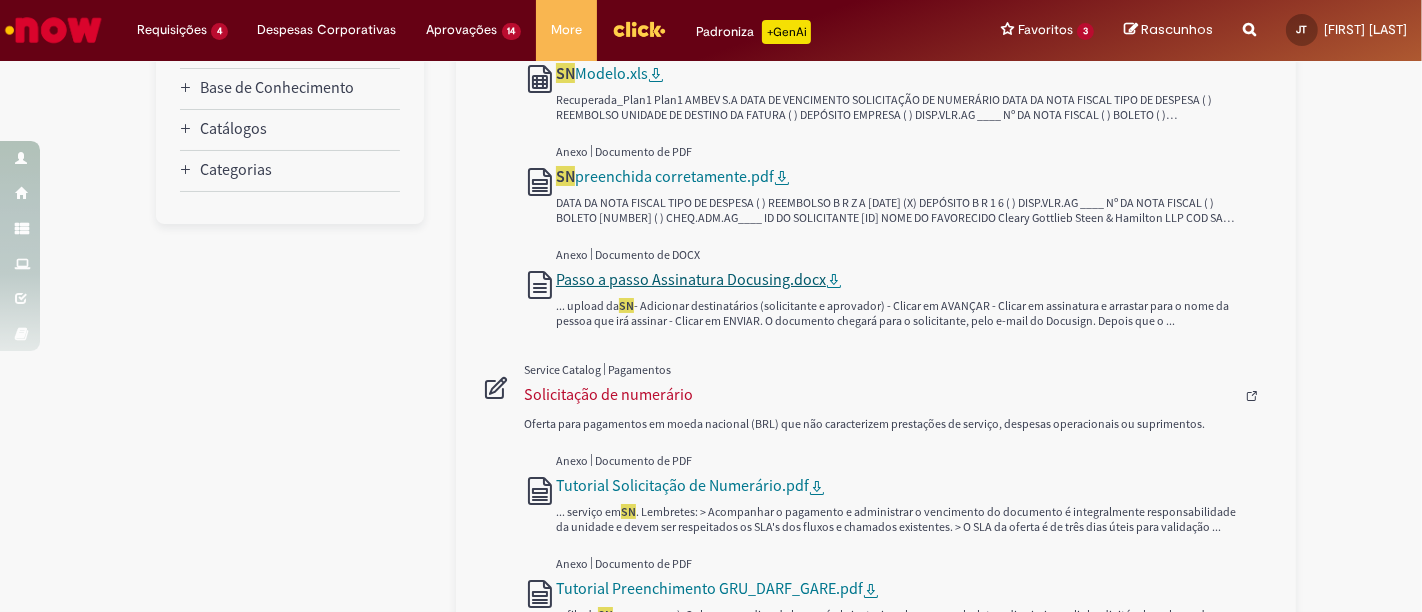 scroll, scrollTop: 444, scrollLeft: 0, axis: vertical 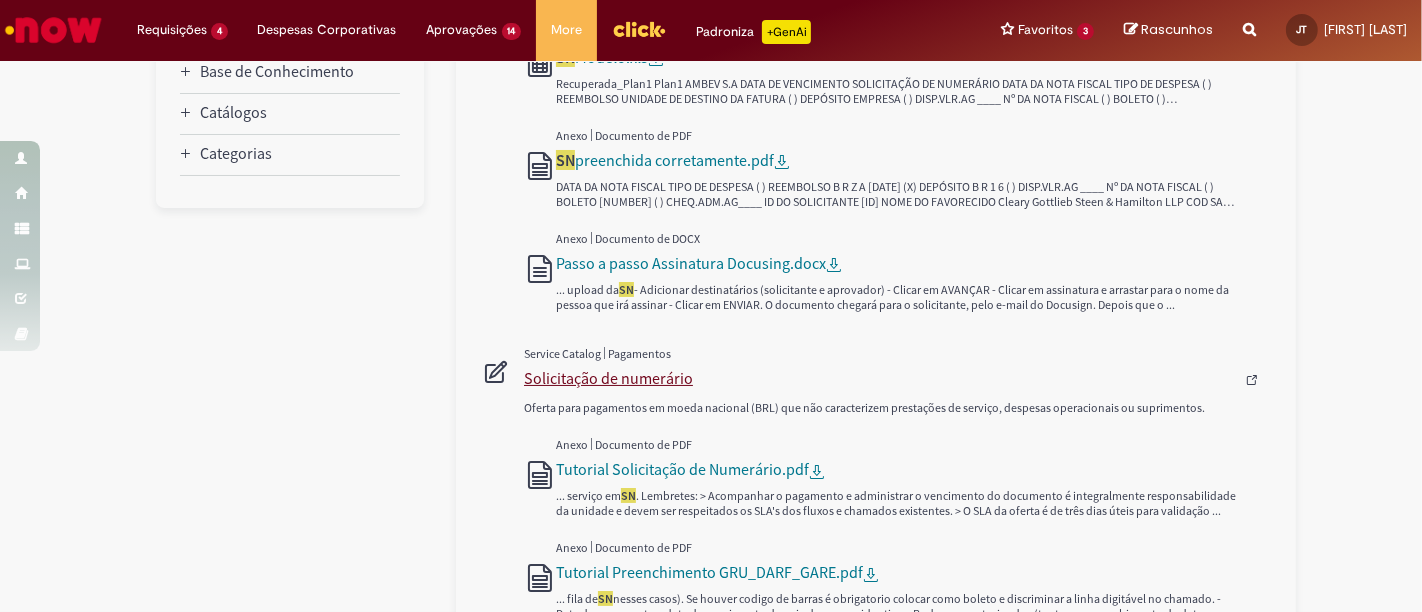 click on "Solicitação de numerário" at bounding box center (879, 378) 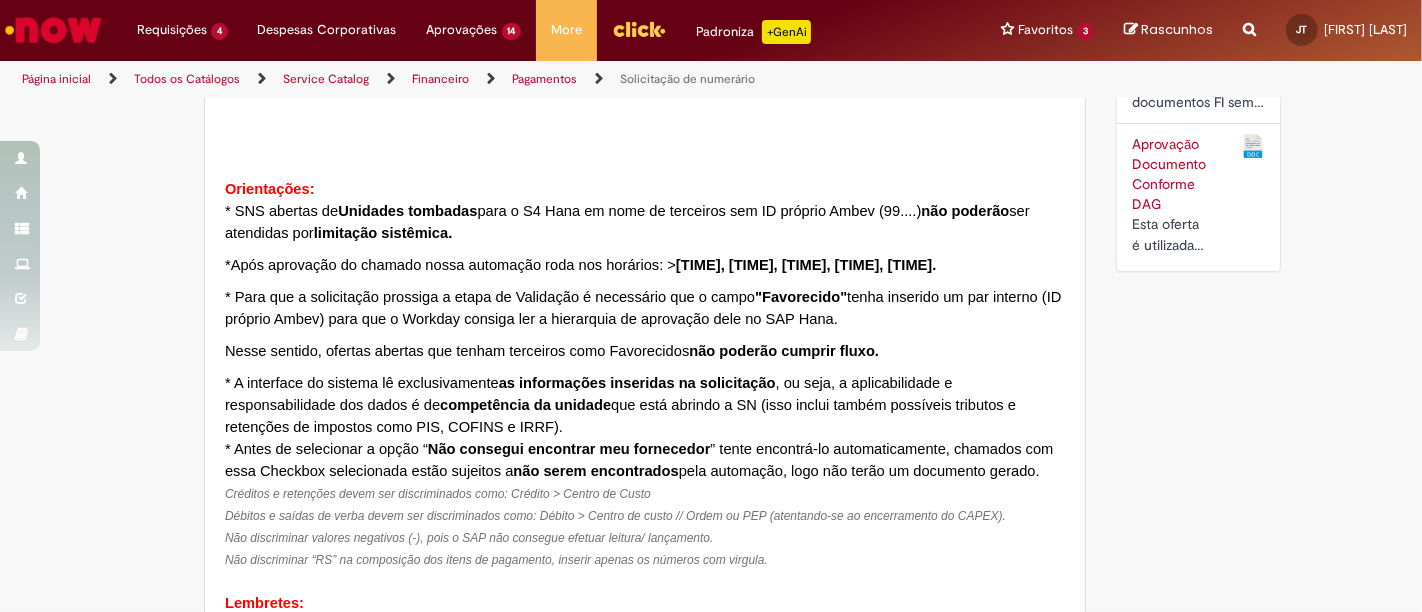type on "********" 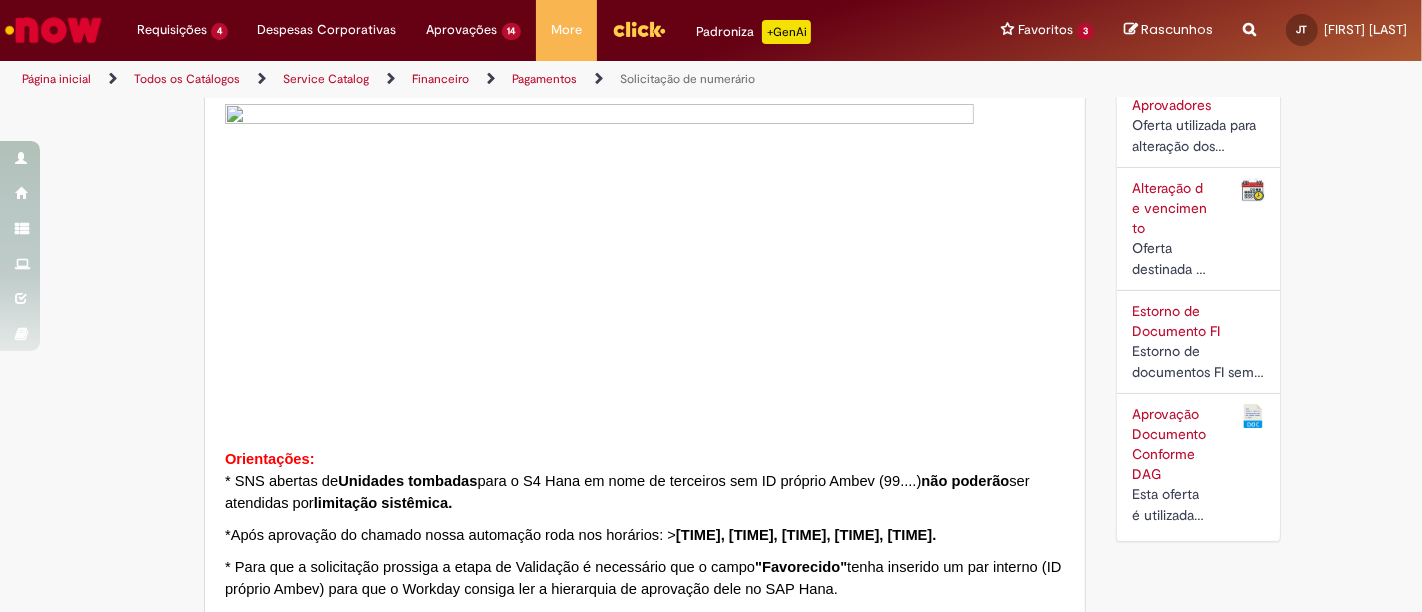 type on "**********" 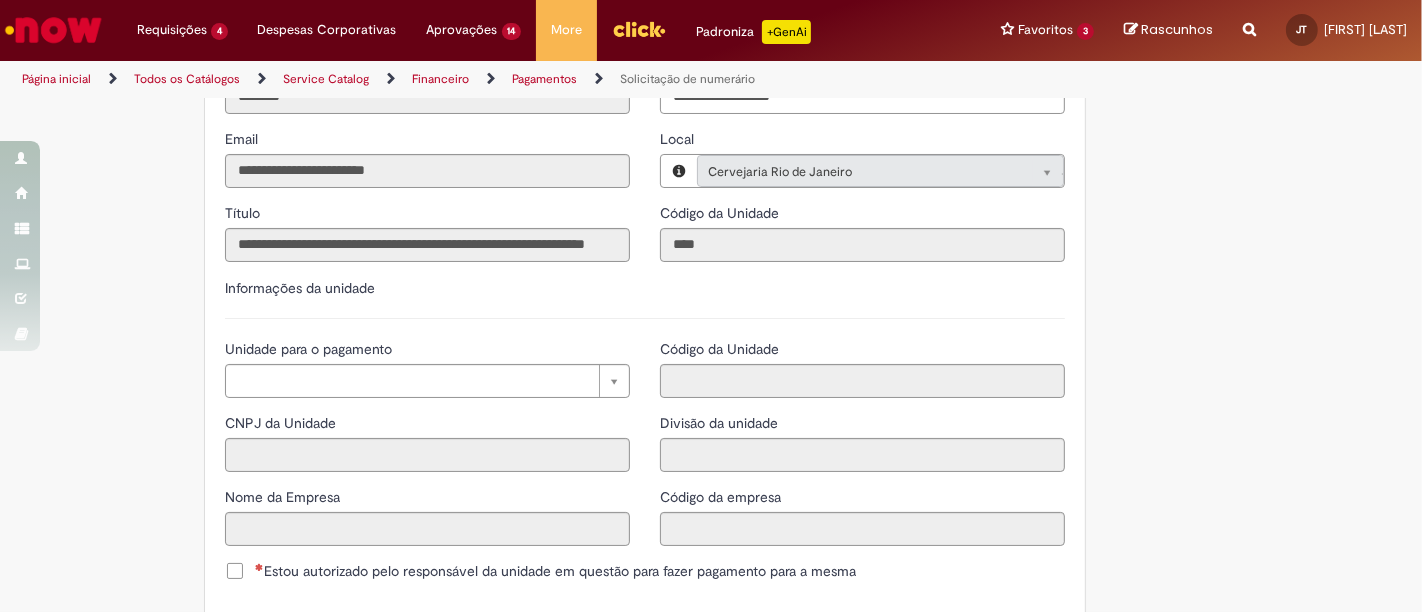 scroll, scrollTop: 2000, scrollLeft: 0, axis: vertical 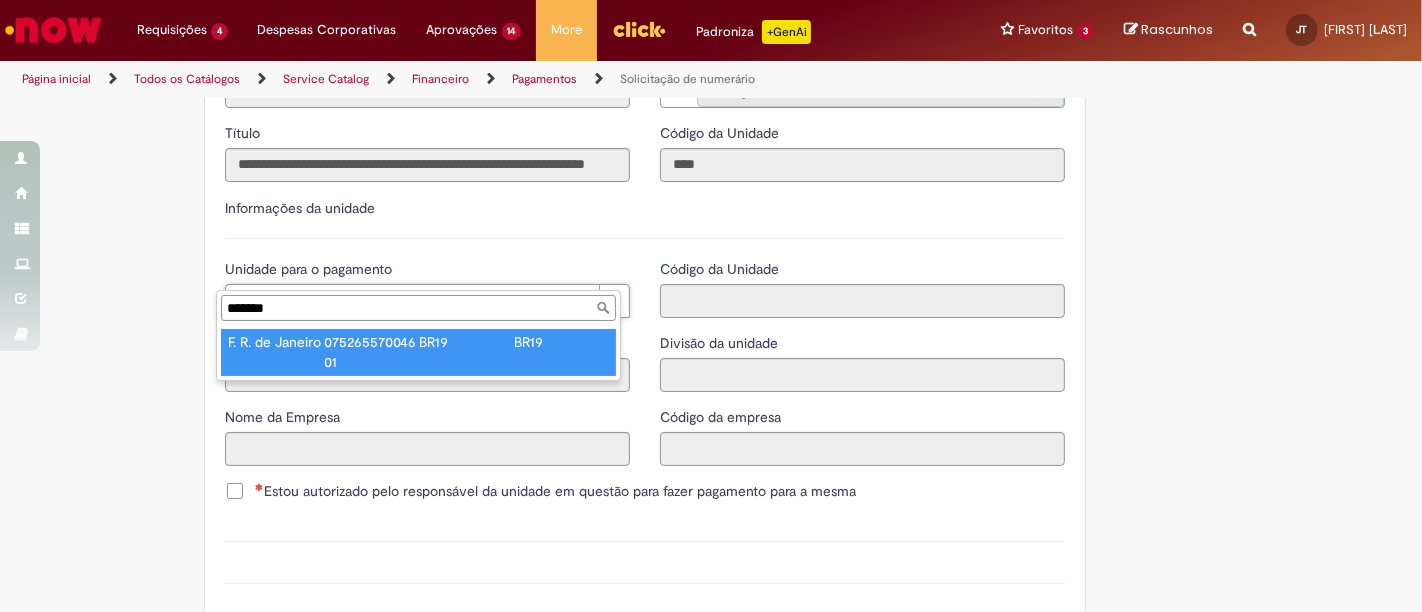 type on "*******" 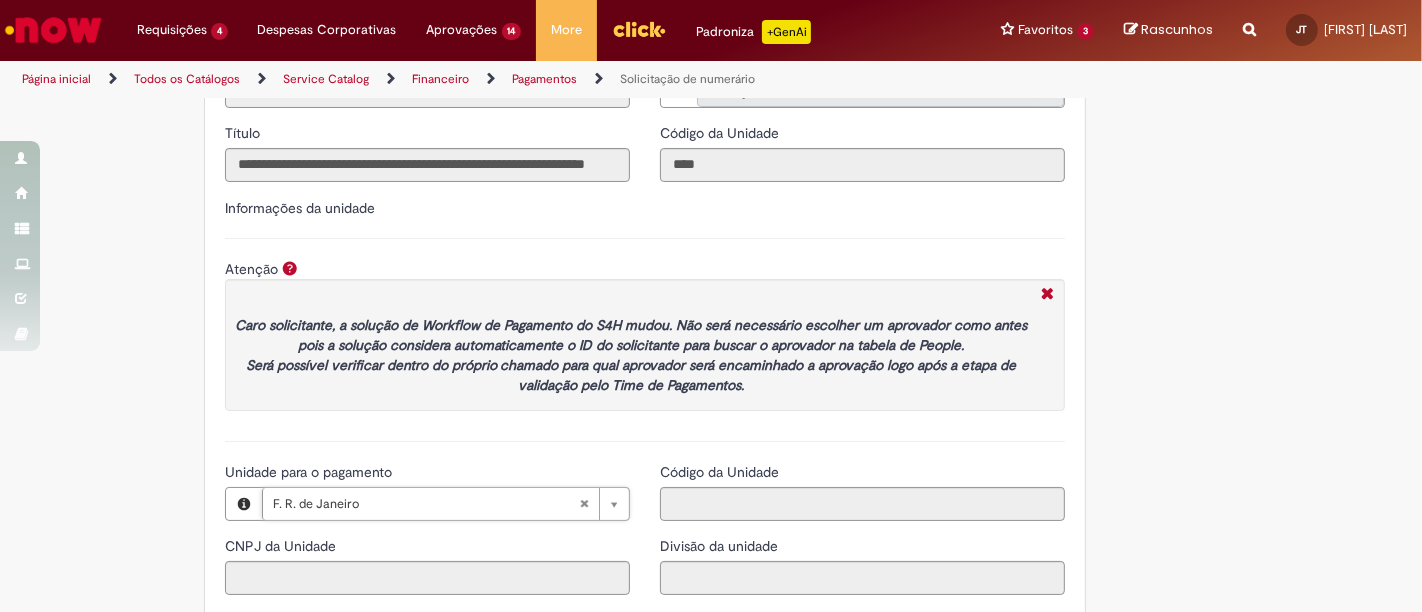 type on "**********" 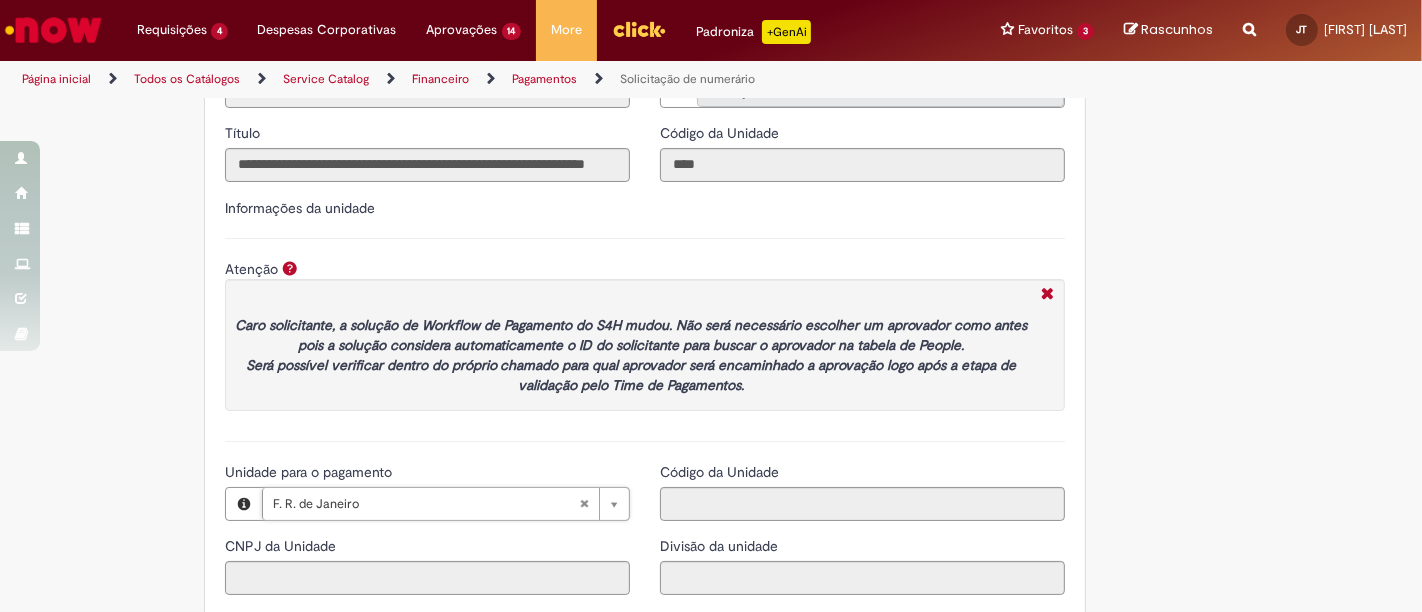 type on "**********" 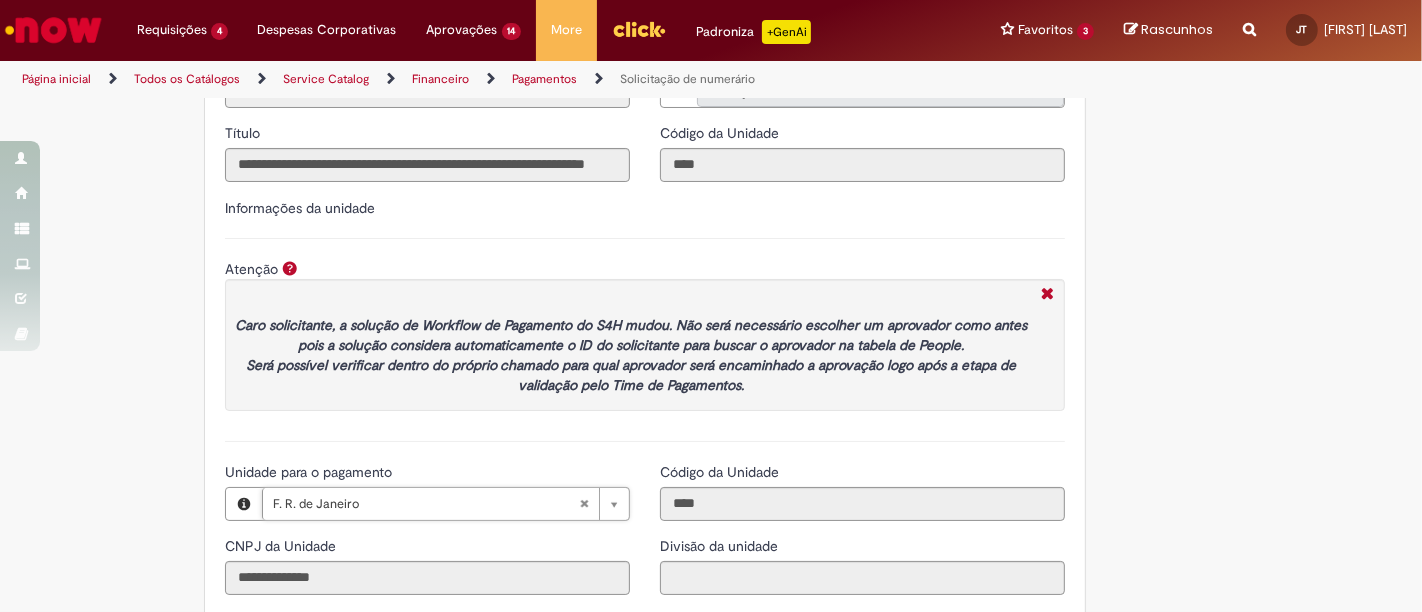 scroll, scrollTop: 2222, scrollLeft: 0, axis: vertical 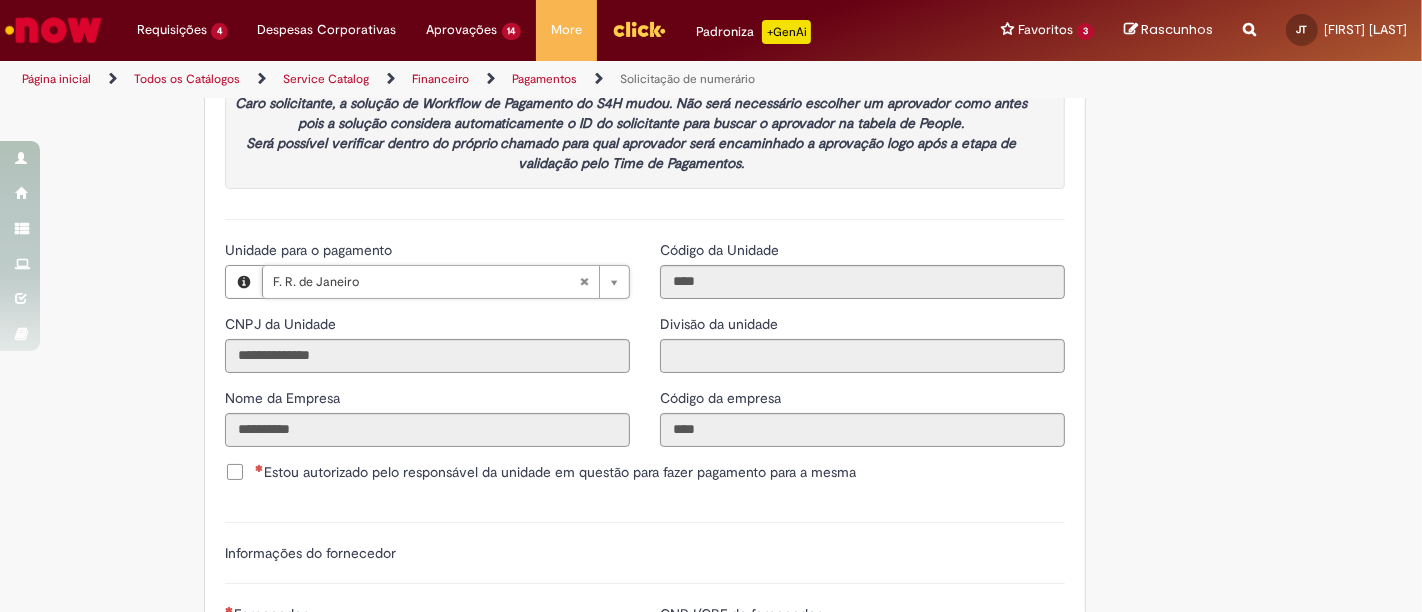 click on "Estou autorizado pelo responsável da unidade em questão para fazer pagamento para a mesma" at bounding box center [555, 472] 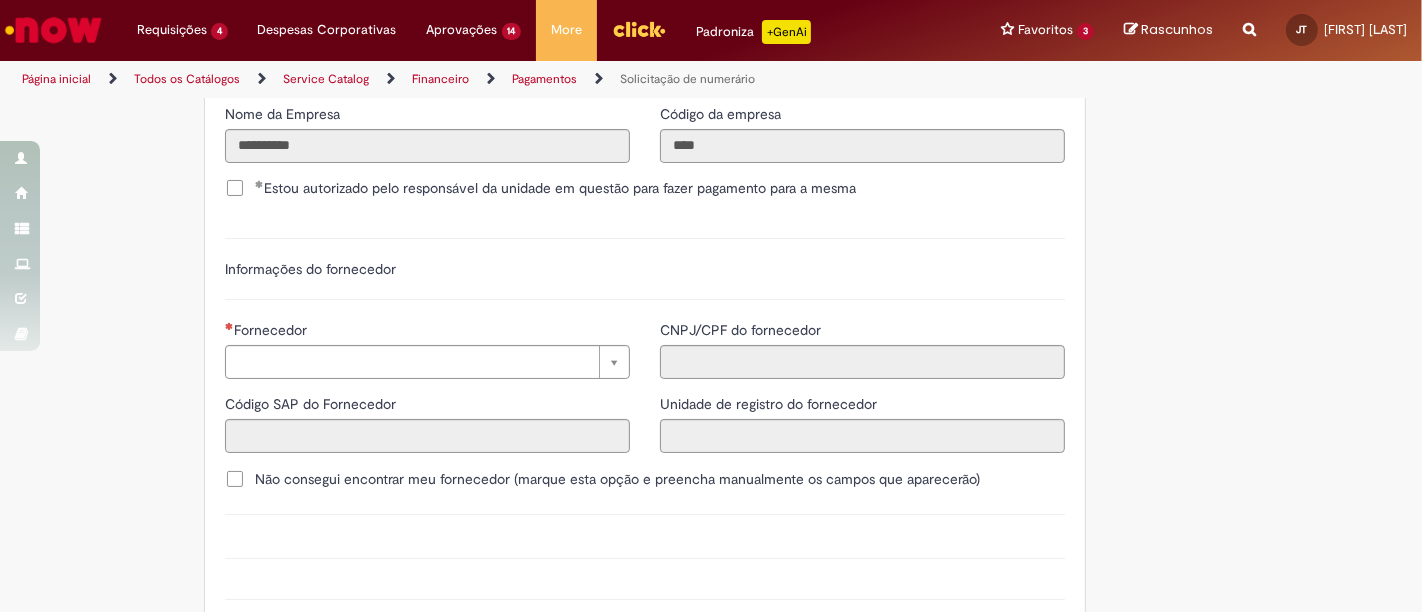 scroll, scrollTop: 2555, scrollLeft: 0, axis: vertical 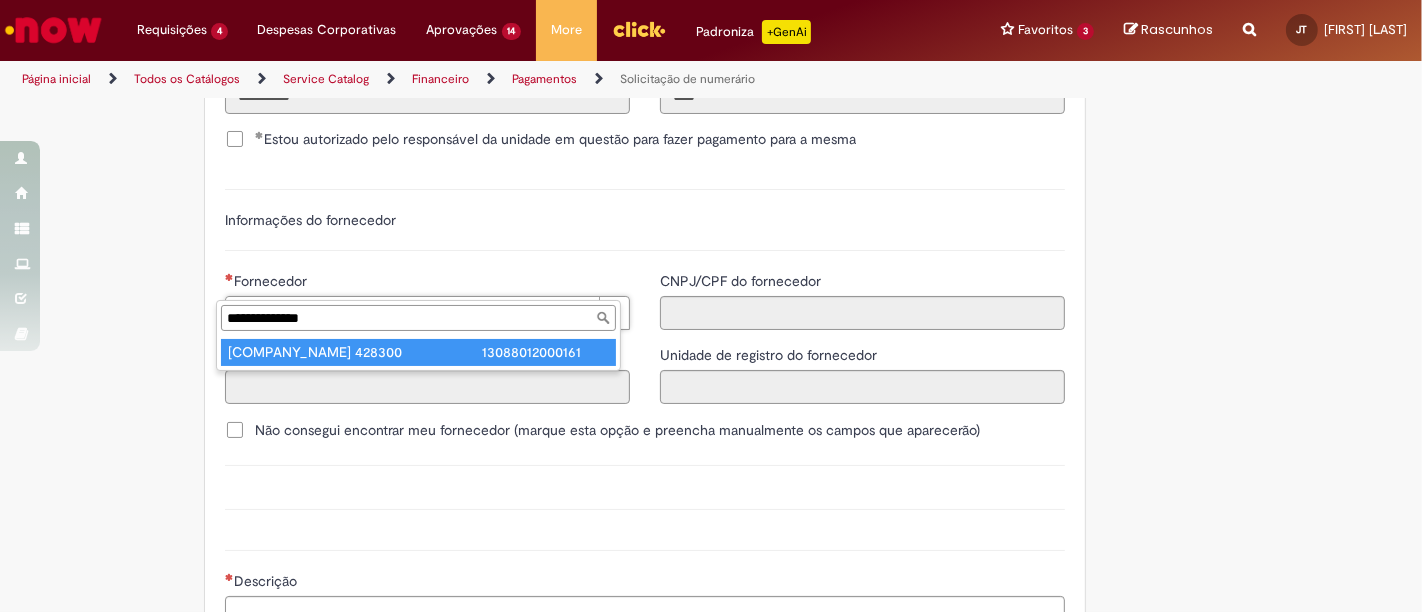 type on "**********" 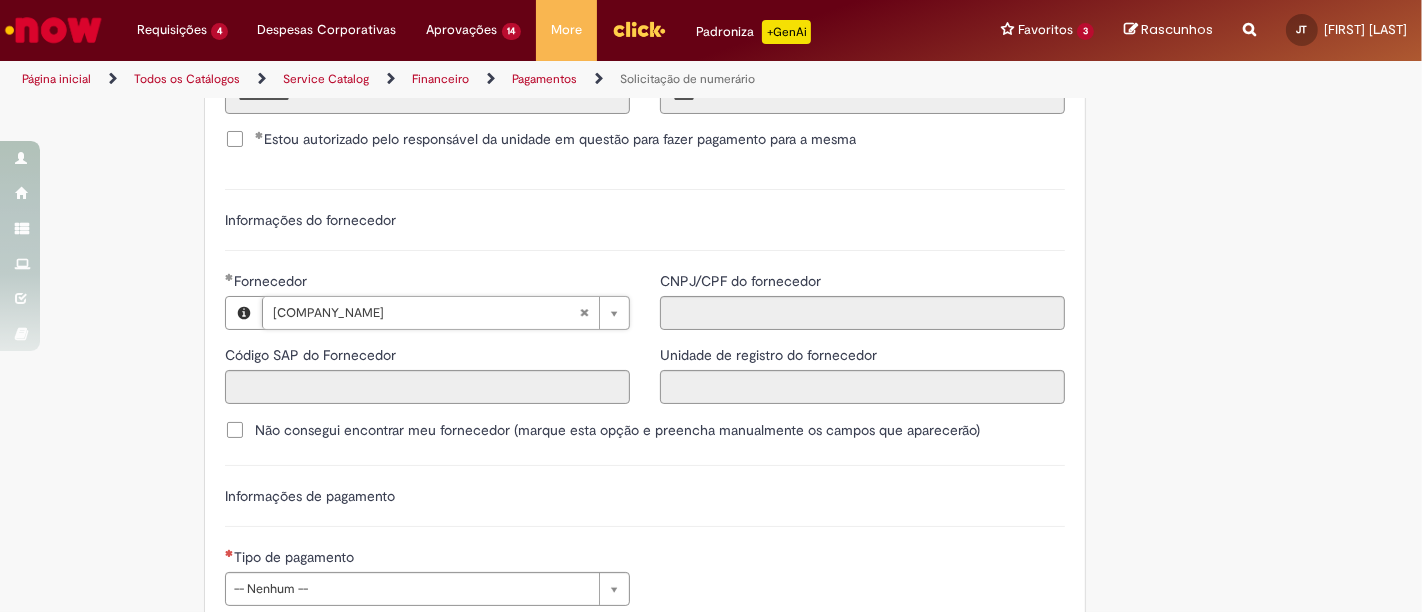 type on "******" 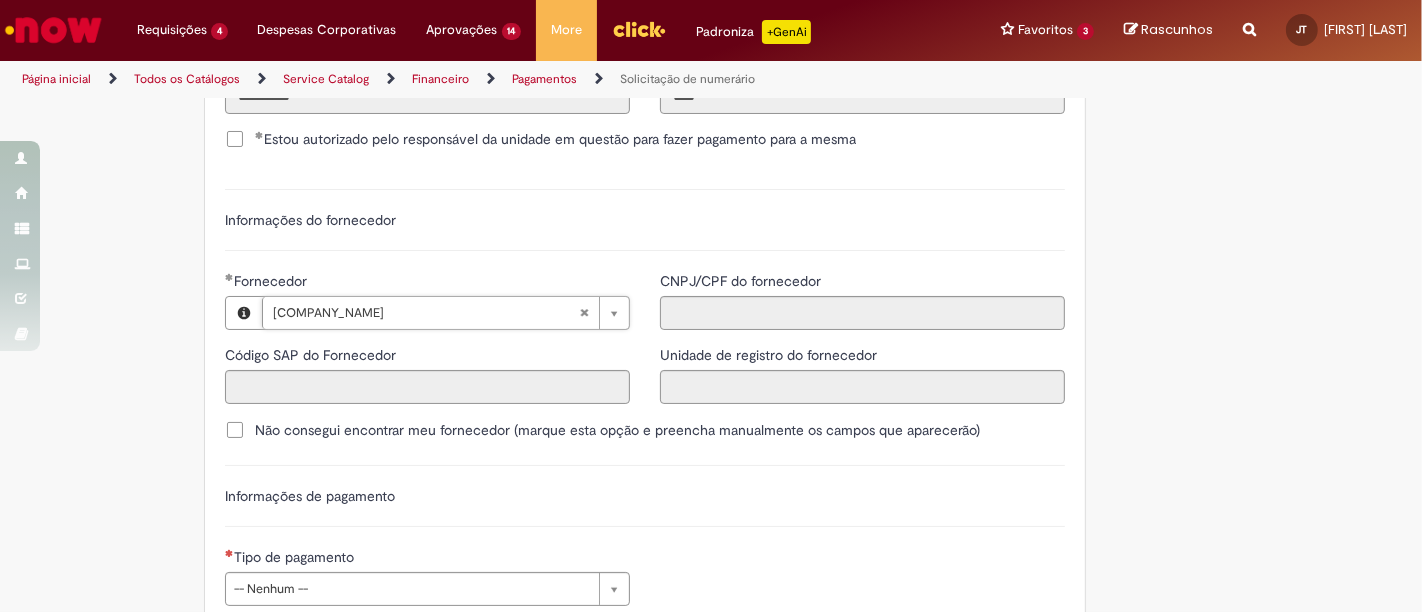 type on "**********" 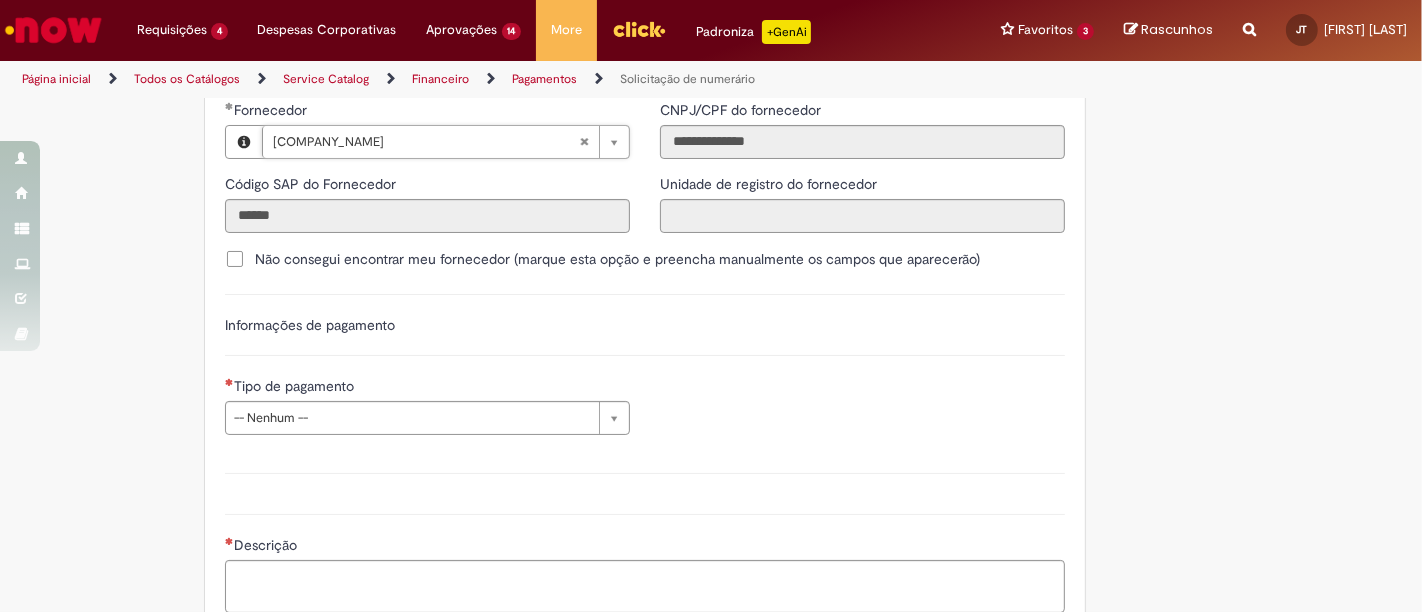 scroll, scrollTop: 2777, scrollLeft: 0, axis: vertical 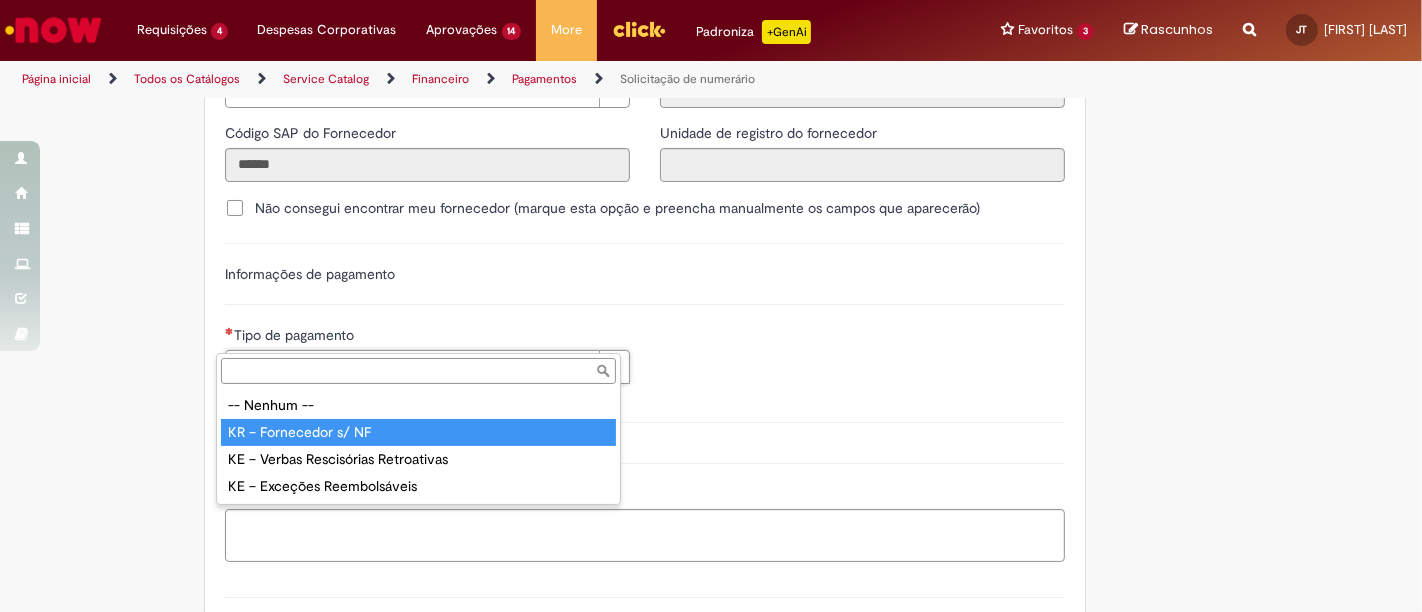type on "**********" 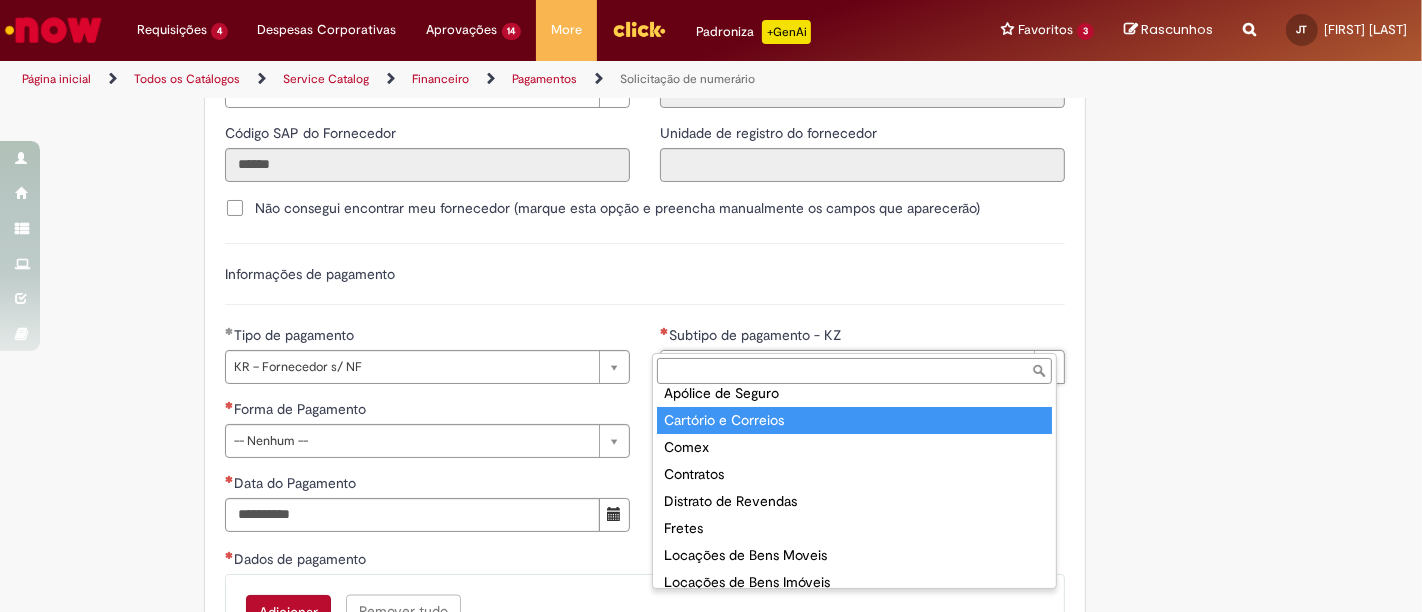 scroll, scrollTop: 111, scrollLeft: 0, axis: vertical 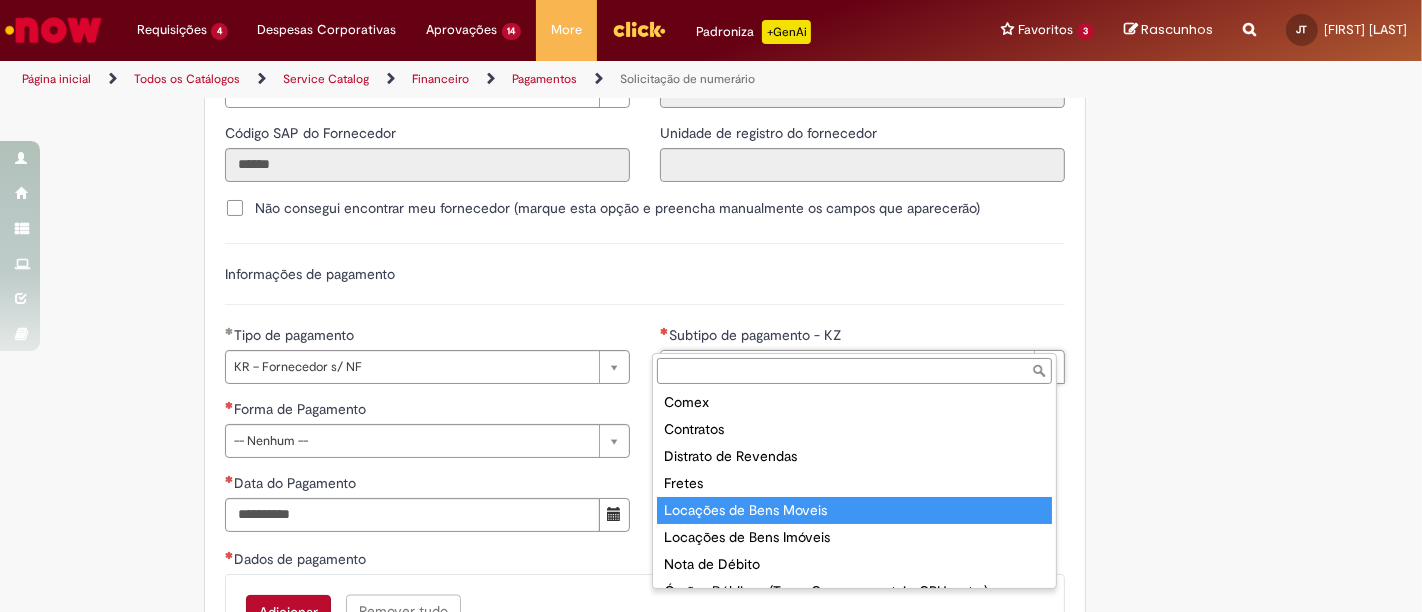 type on "**********" 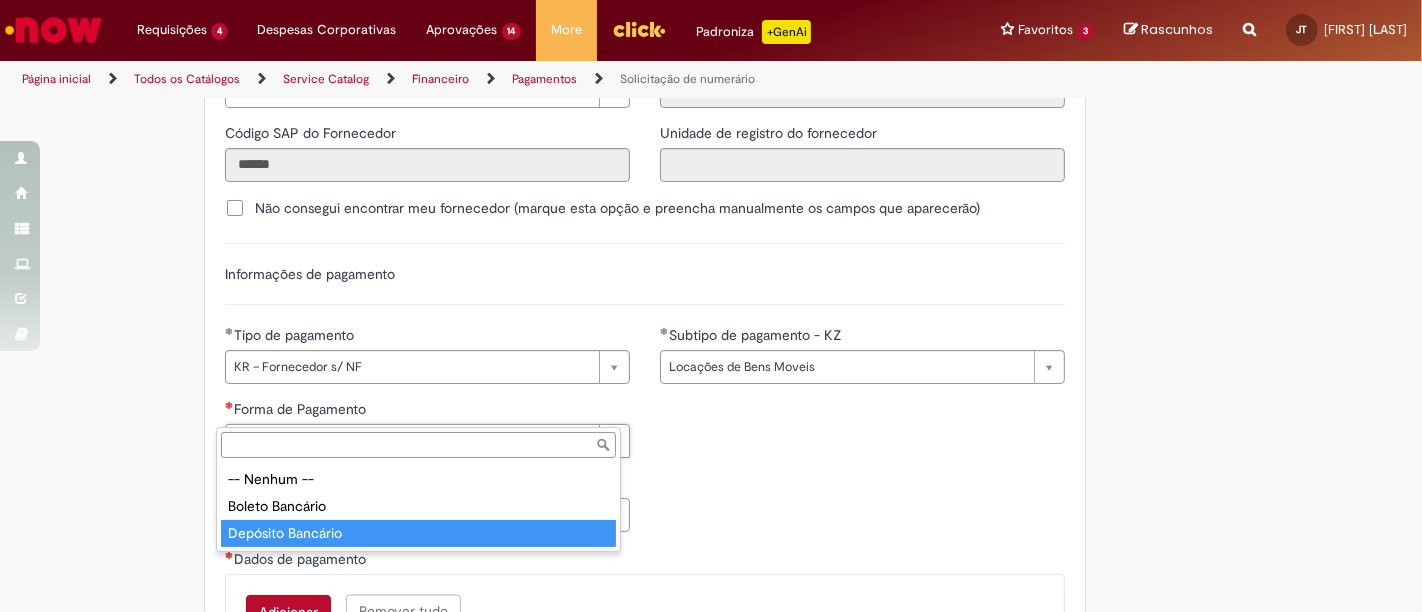 type on "**********" 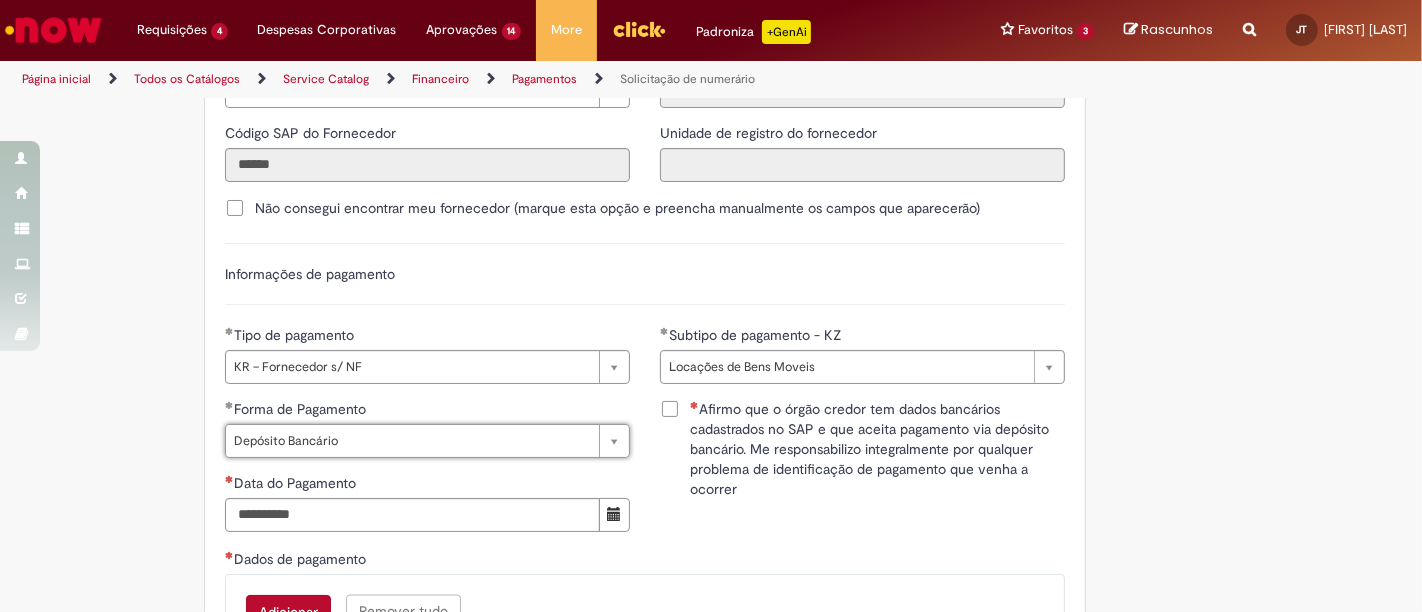 click on "Afirmo que o órgão credor tem dados bancários cadastrados no SAP e que aceita pagamento via depósito bancário. Me responsabilizo integralmente por qualquer problema de identificação de pagamento que venha a ocorrer" at bounding box center [877, 449] 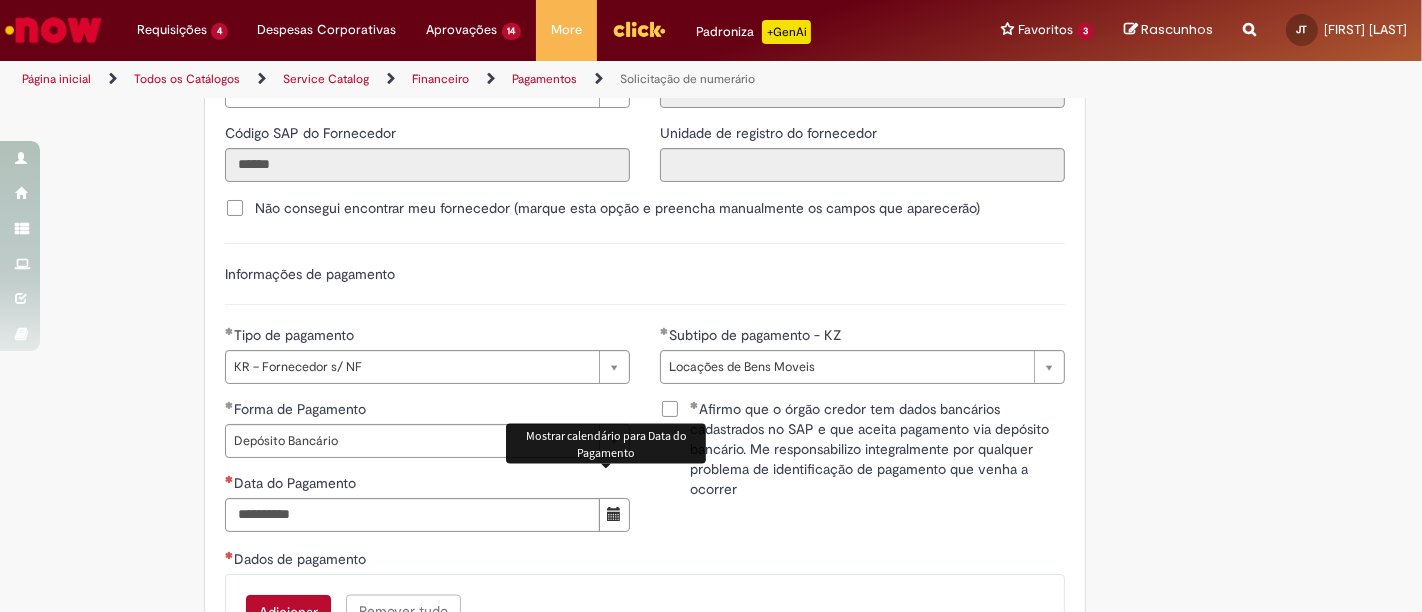 click at bounding box center [614, 514] 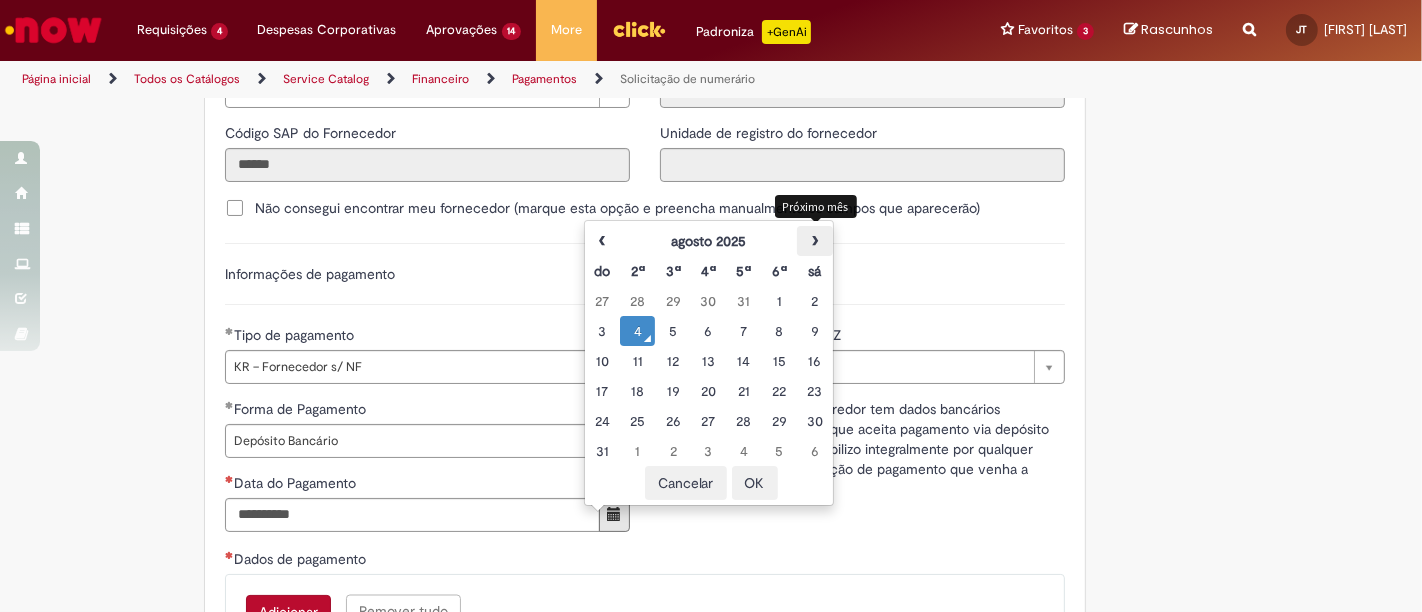 click on "›" at bounding box center (814, 241) 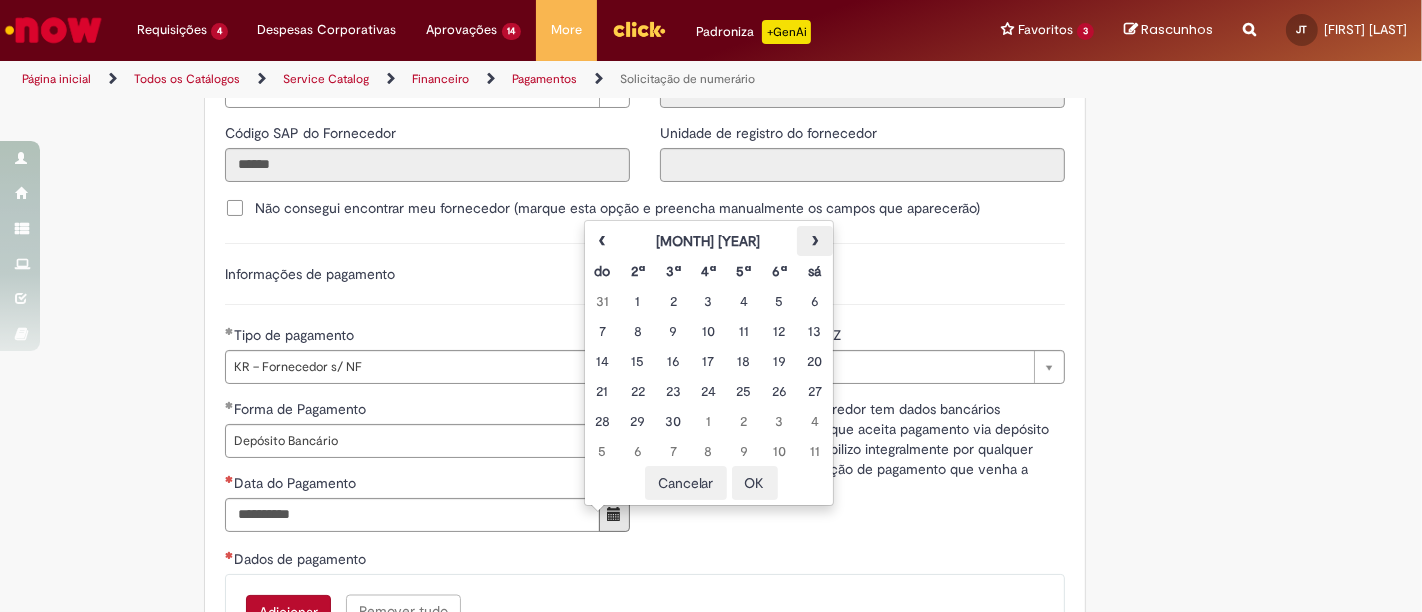 click on "›" at bounding box center (814, 241) 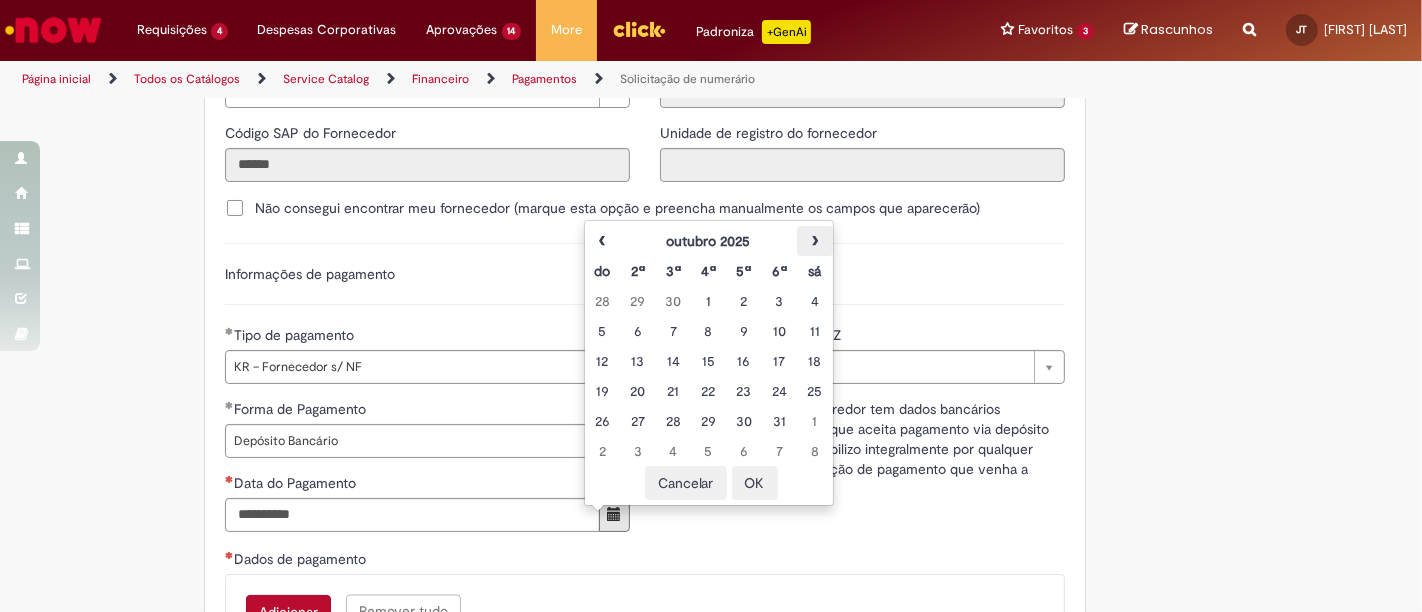 click on "›" at bounding box center (814, 241) 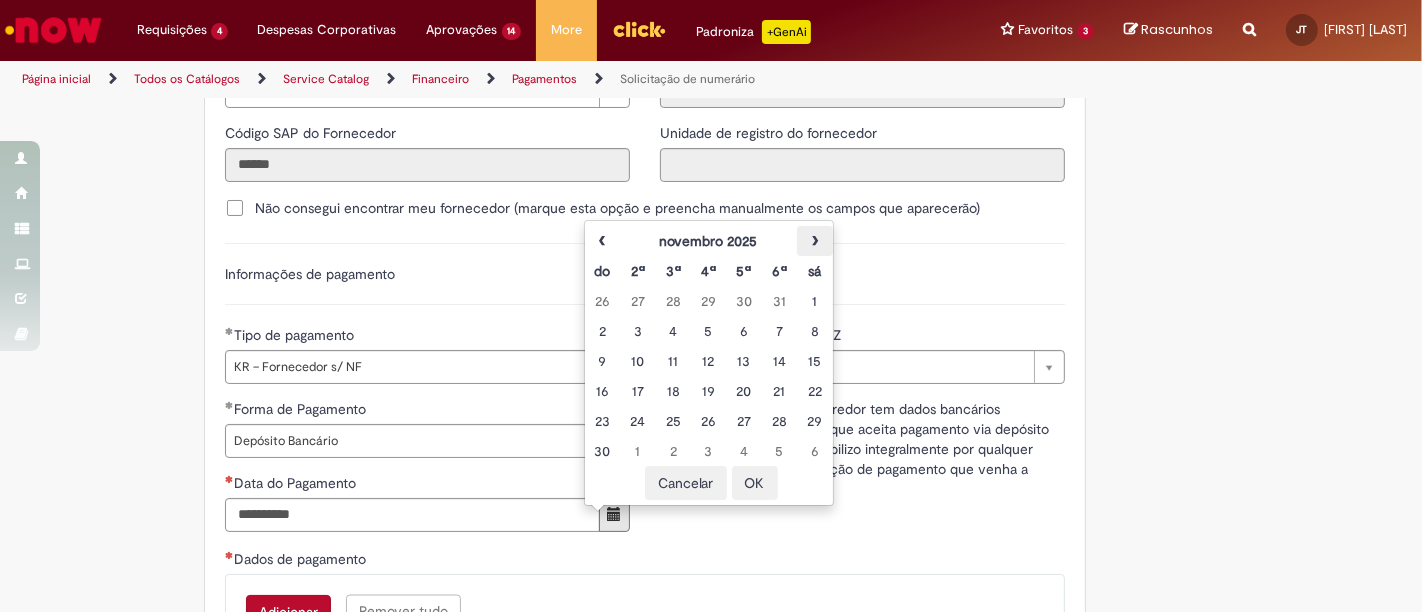 click on "›" at bounding box center (814, 241) 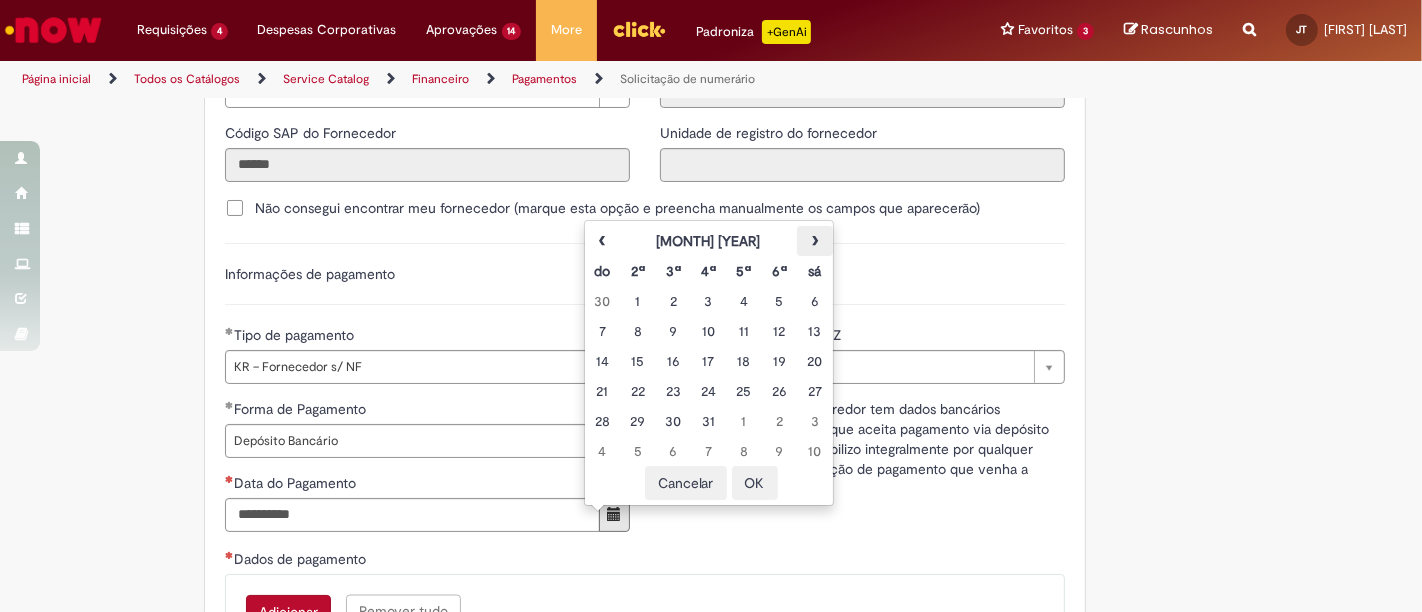 click on "›" at bounding box center [814, 241] 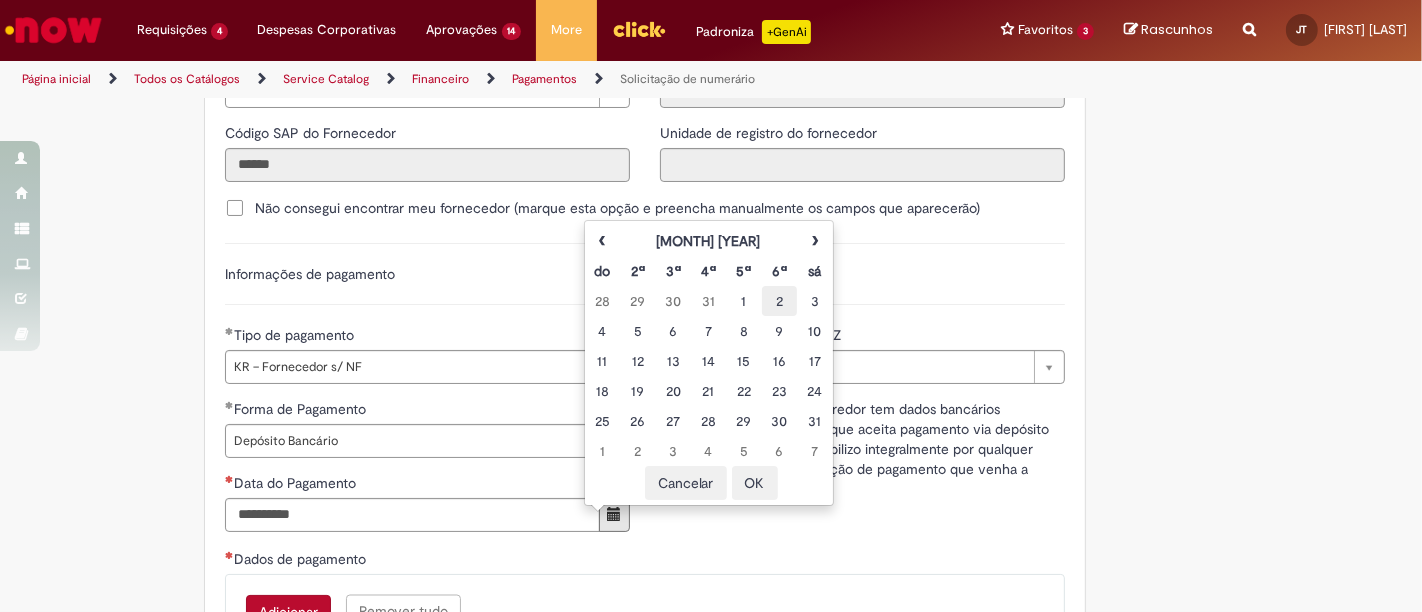 click on "2" at bounding box center (779, 301) 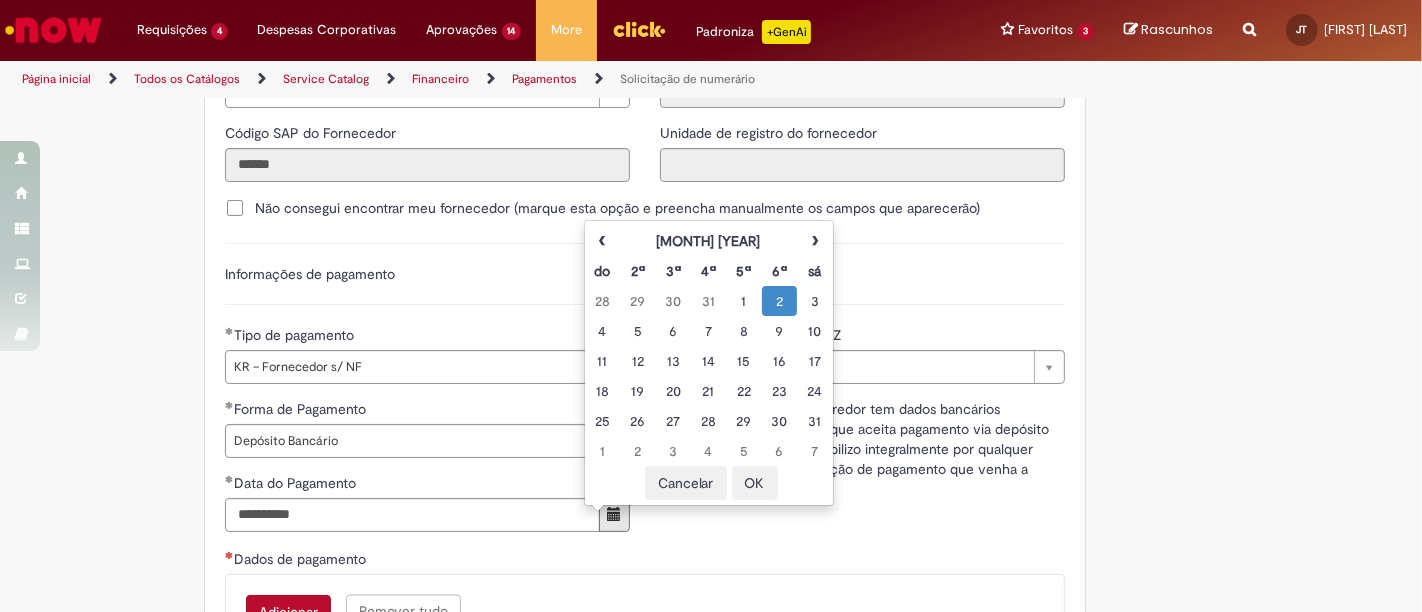 click on "Cancelar" at bounding box center (686, 483) 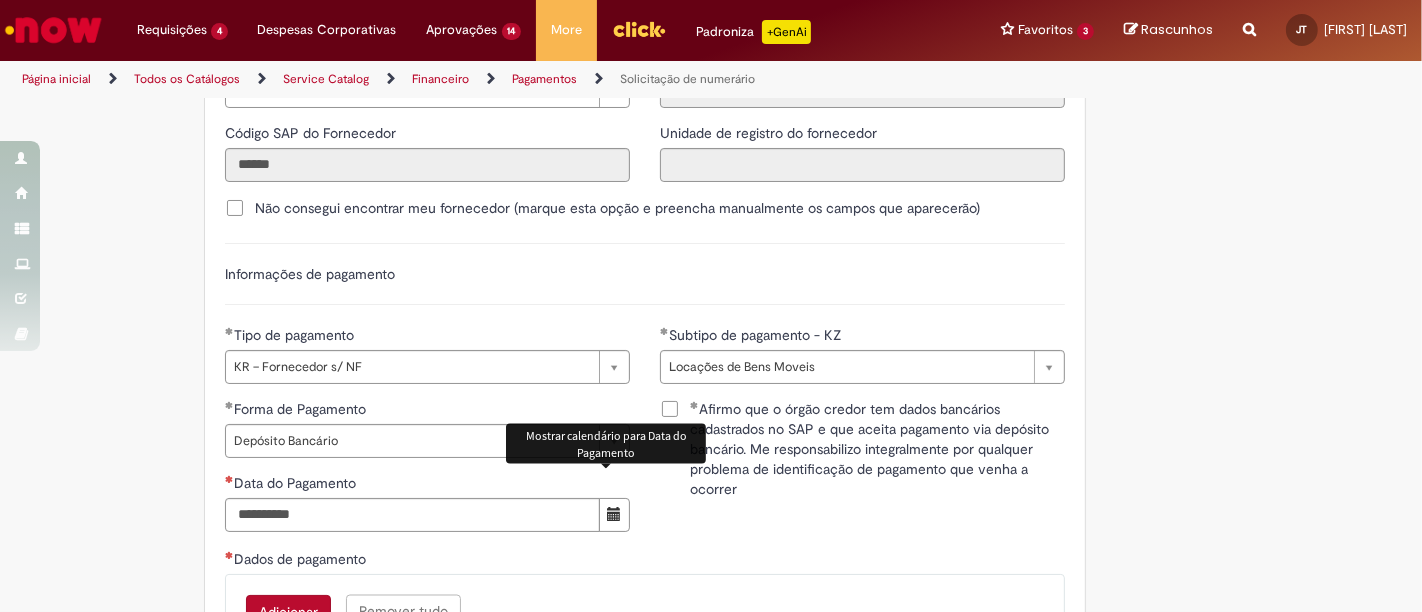 click at bounding box center [614, 515] 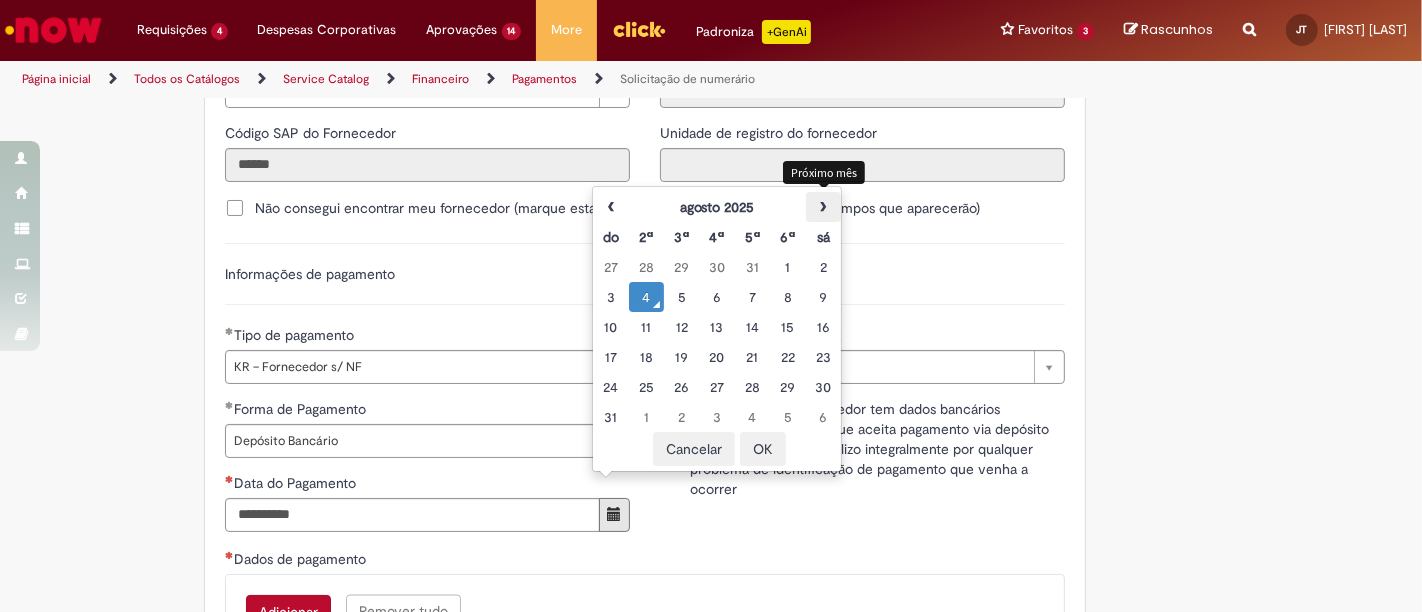 click on "›" at bounding box center [823, 207] 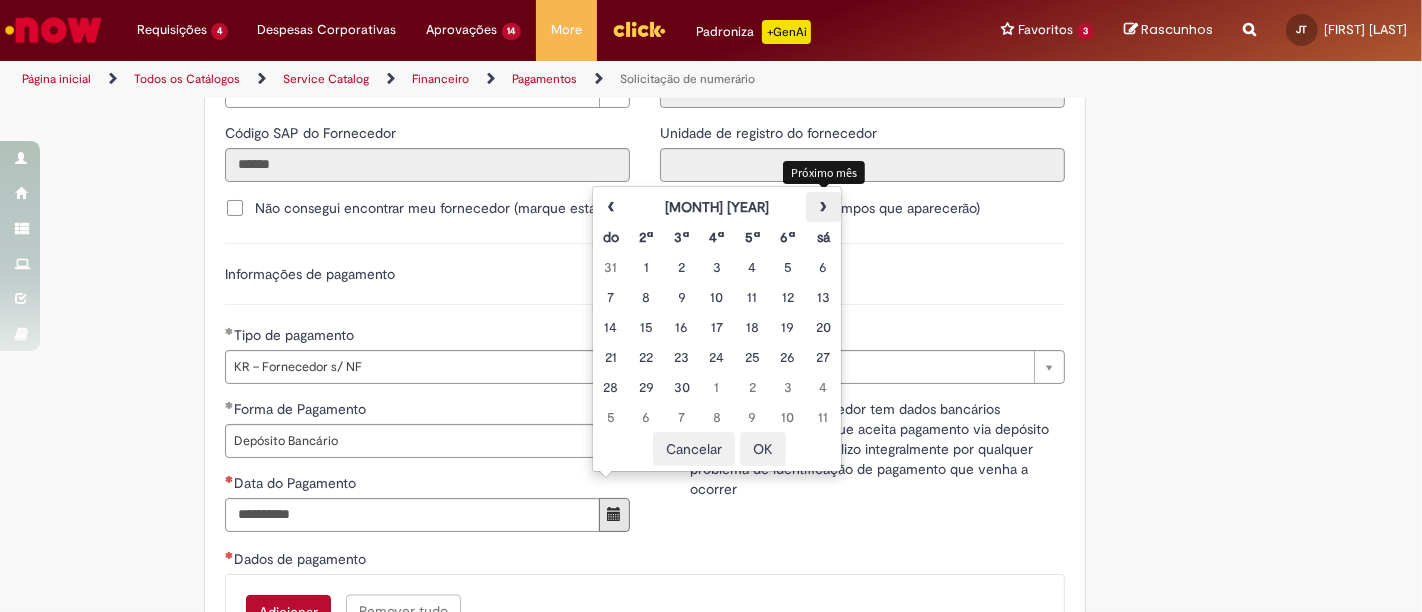 click on "›" at bounding box center [823, 207] 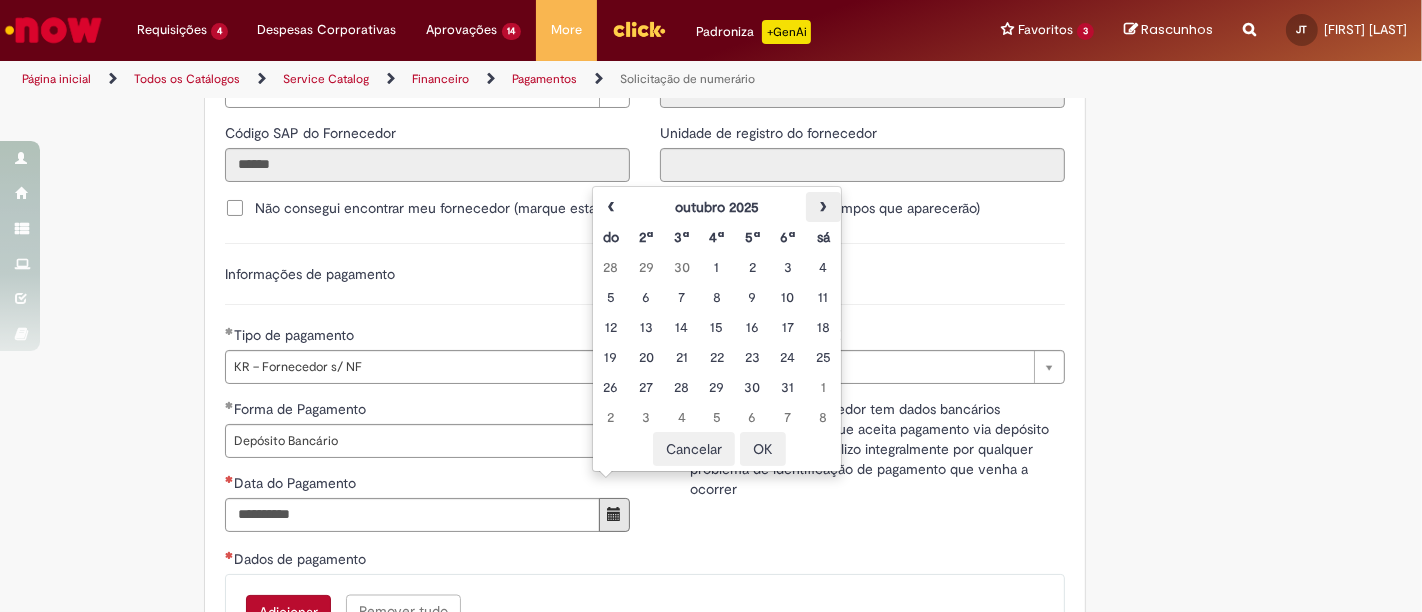 click on "›" at bounding box center [823, 207] 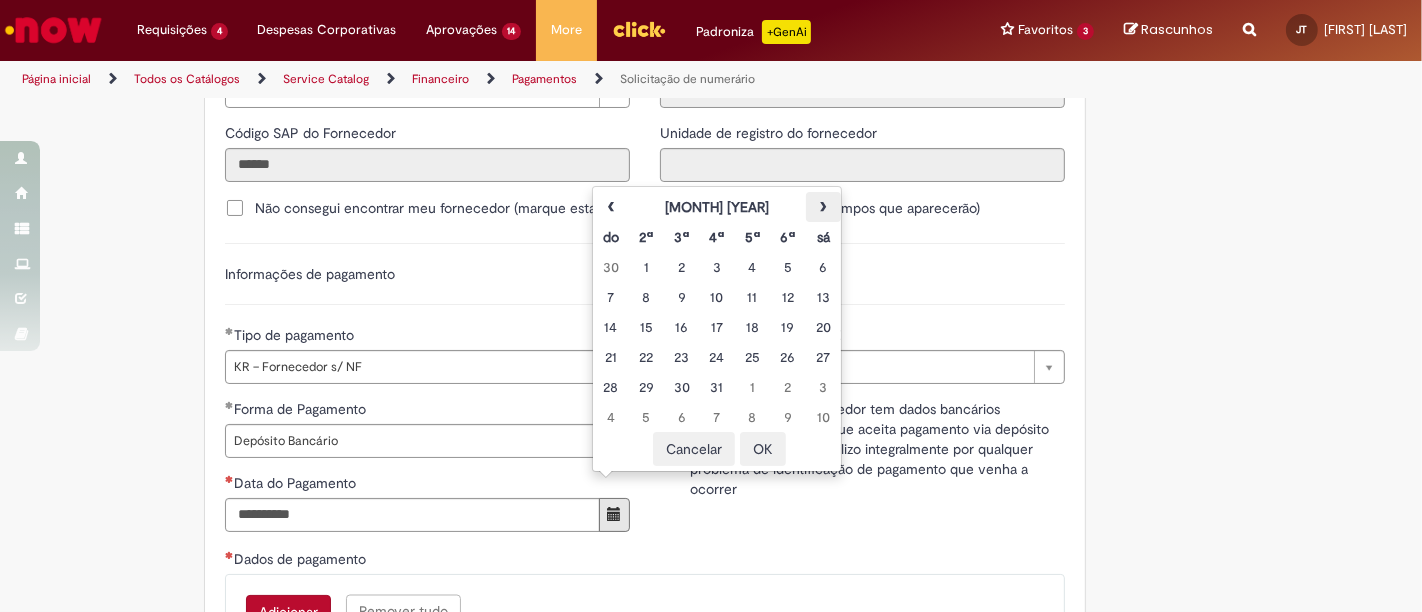 click on "›" at bounding box center (823, 207) 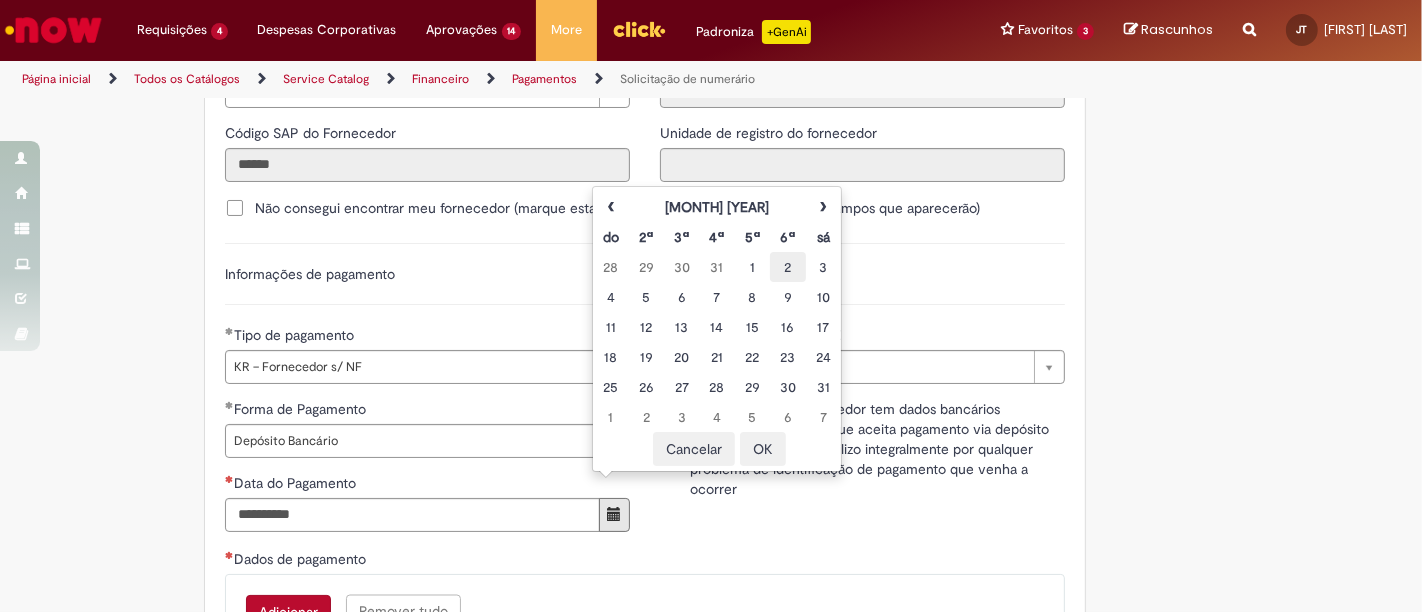 click on "2" at bounding box center [787, 267] 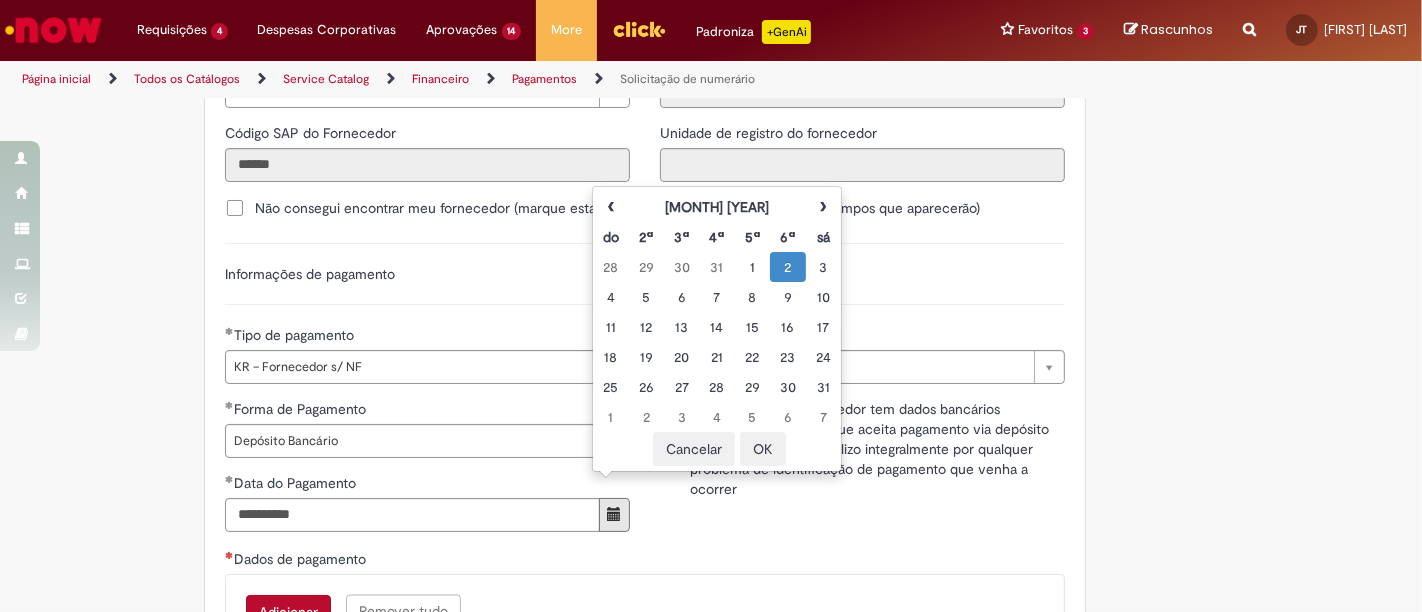 click on "OK" at bounding box center (763, 449) 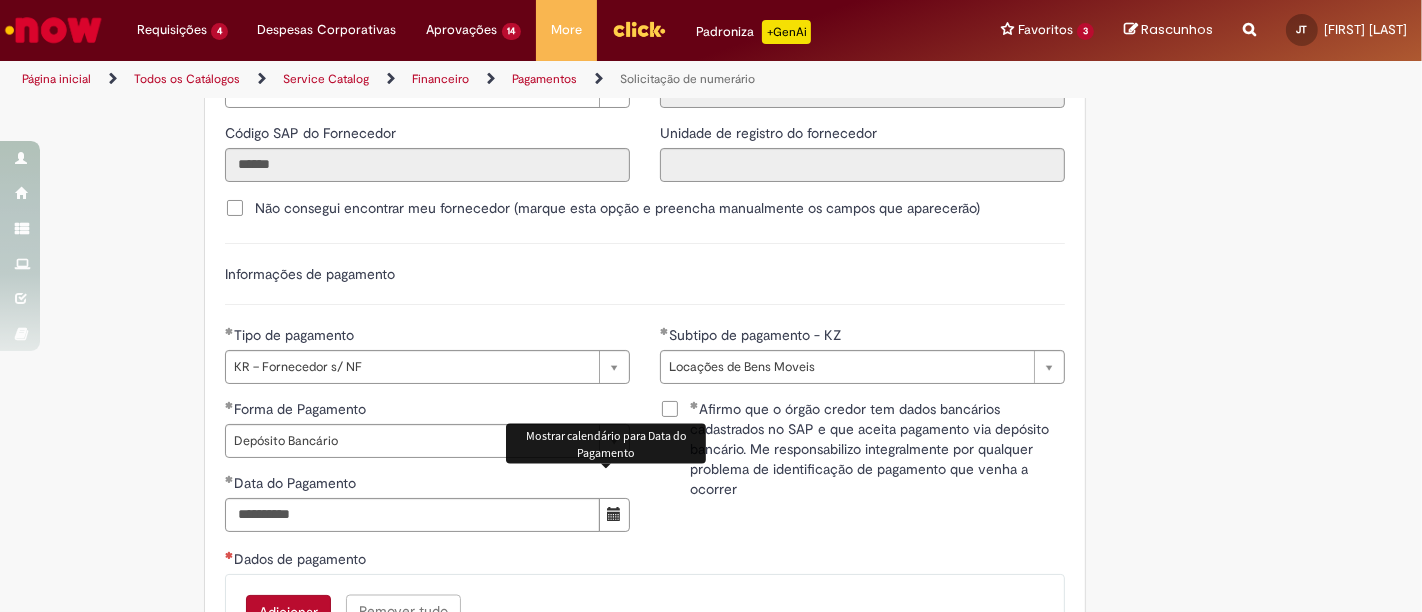 click on "**********" at bounding box center [645, 473] 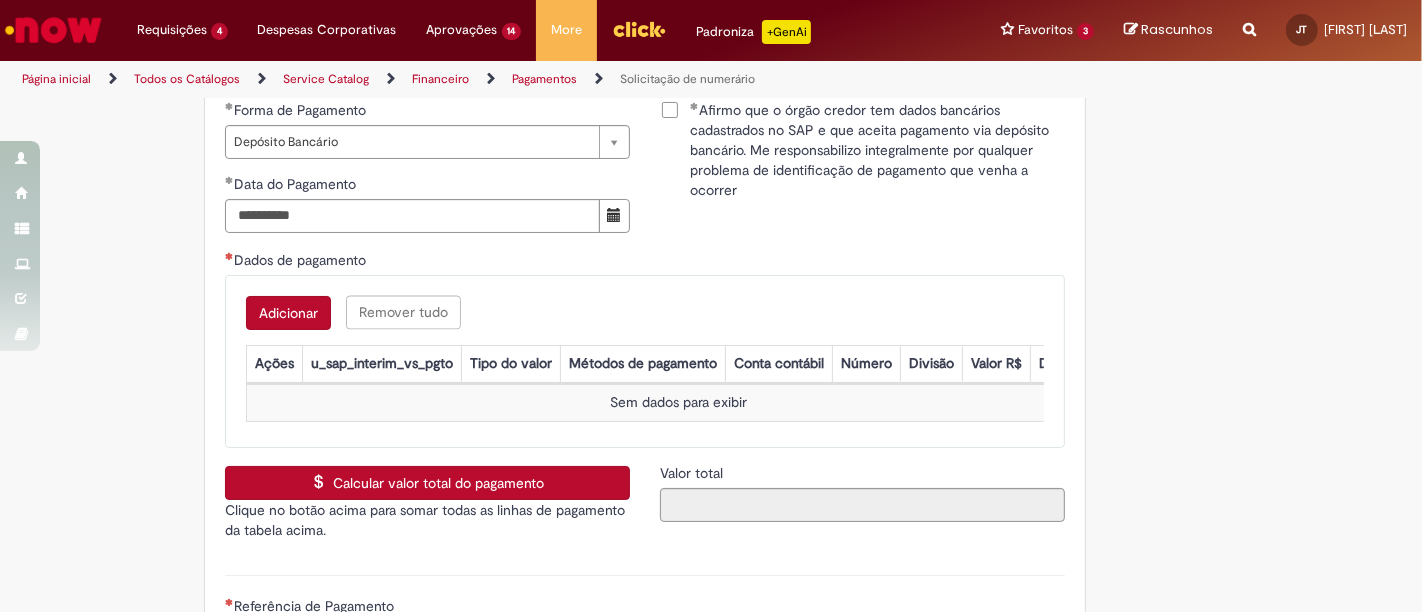 scroll, scrollTop: 3111, scrollLeft: 0, axis: vertical 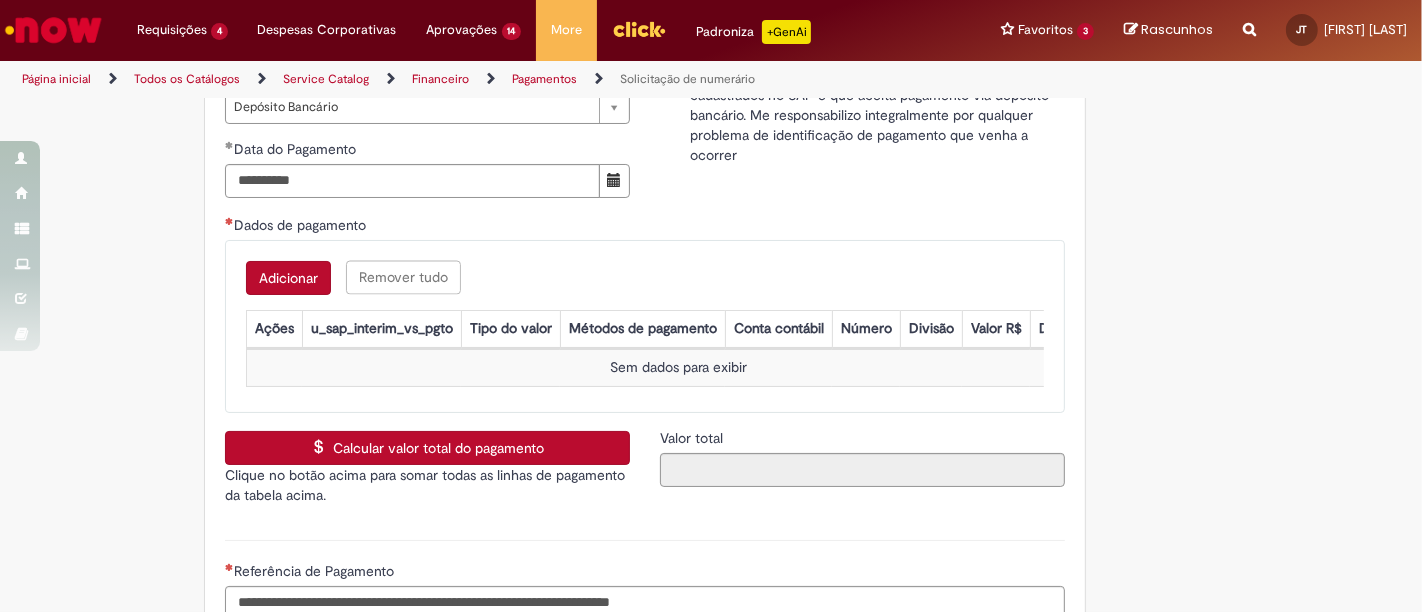 click on "Adicionar" at bounding box center (288, 278) 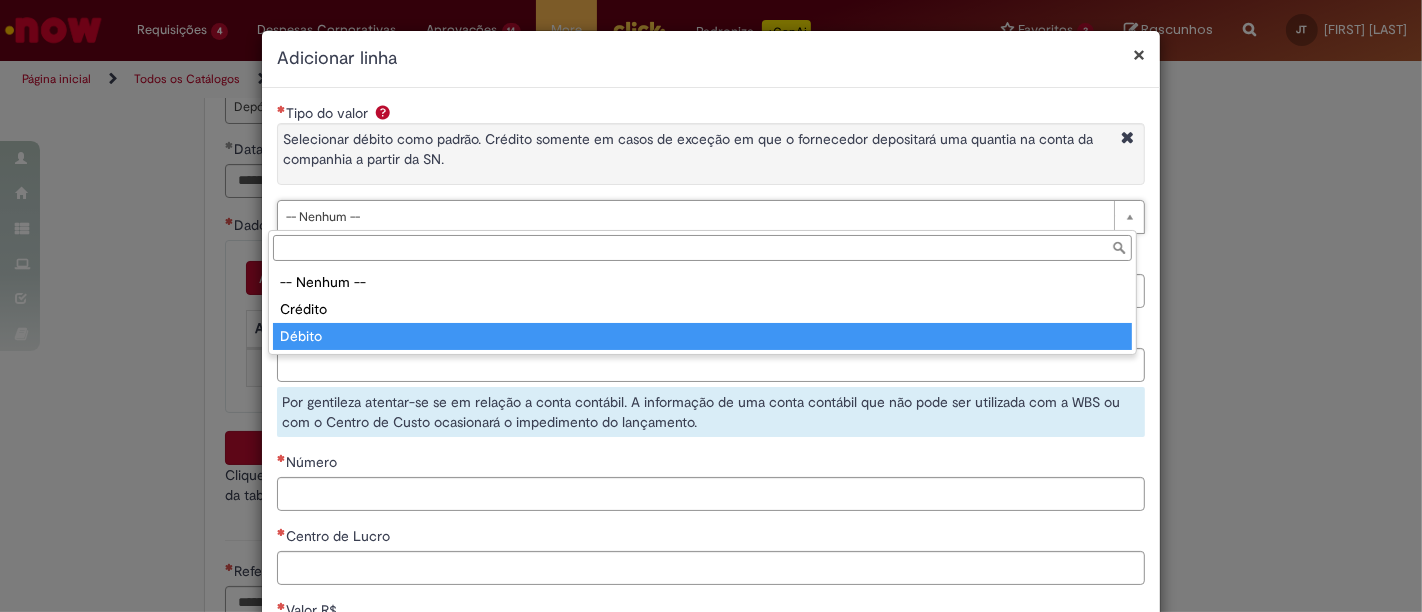 type on "******" 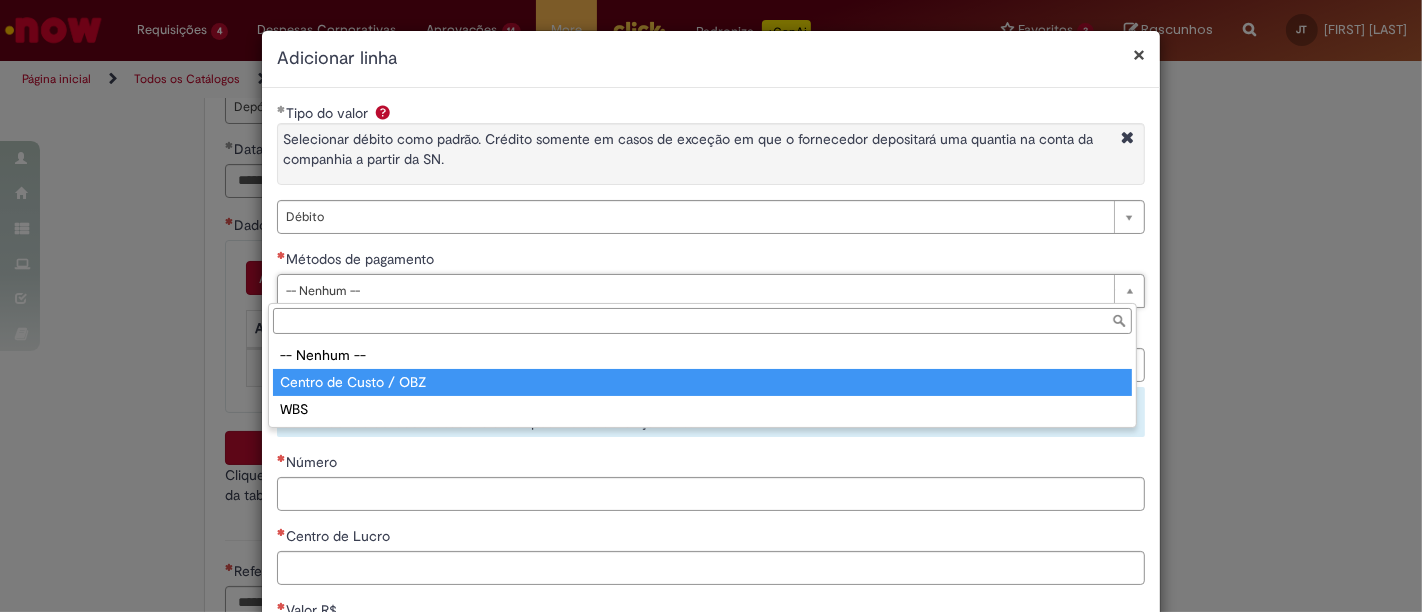 type on "**********" 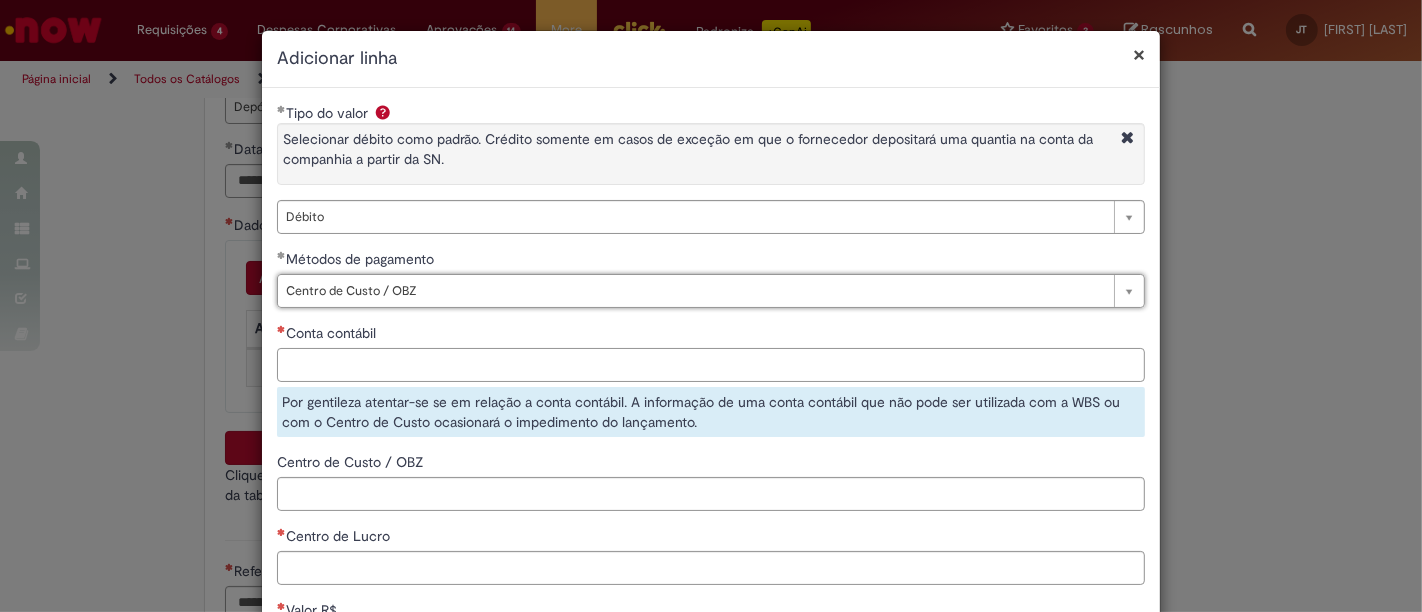 click on "Conta contábil" at bounding box center [711, 365] 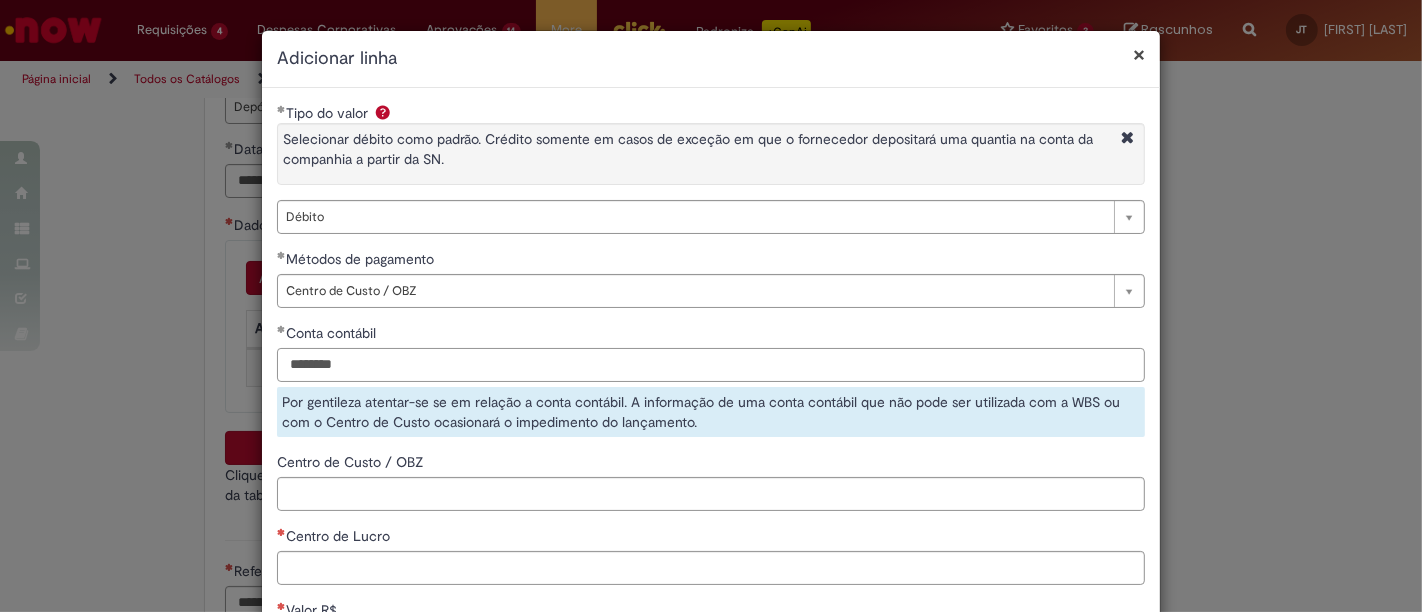 type on "********" 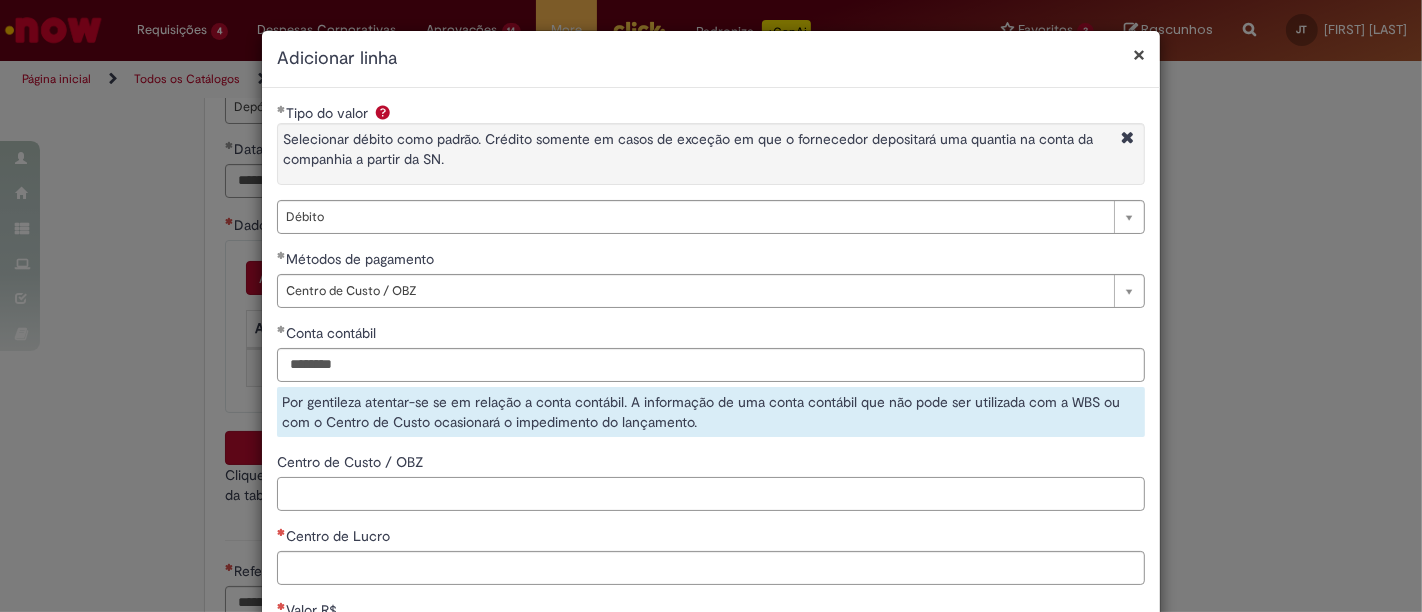 click on "**********" at bounding box center (711, 472) 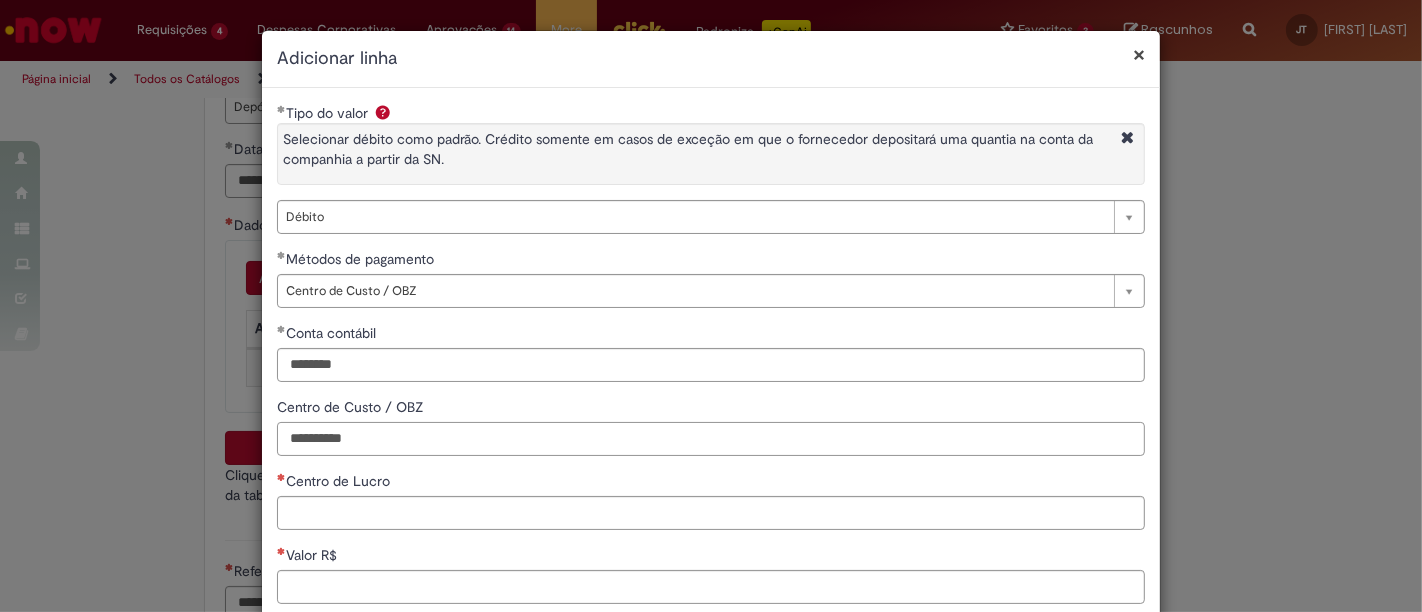 type on "**********" 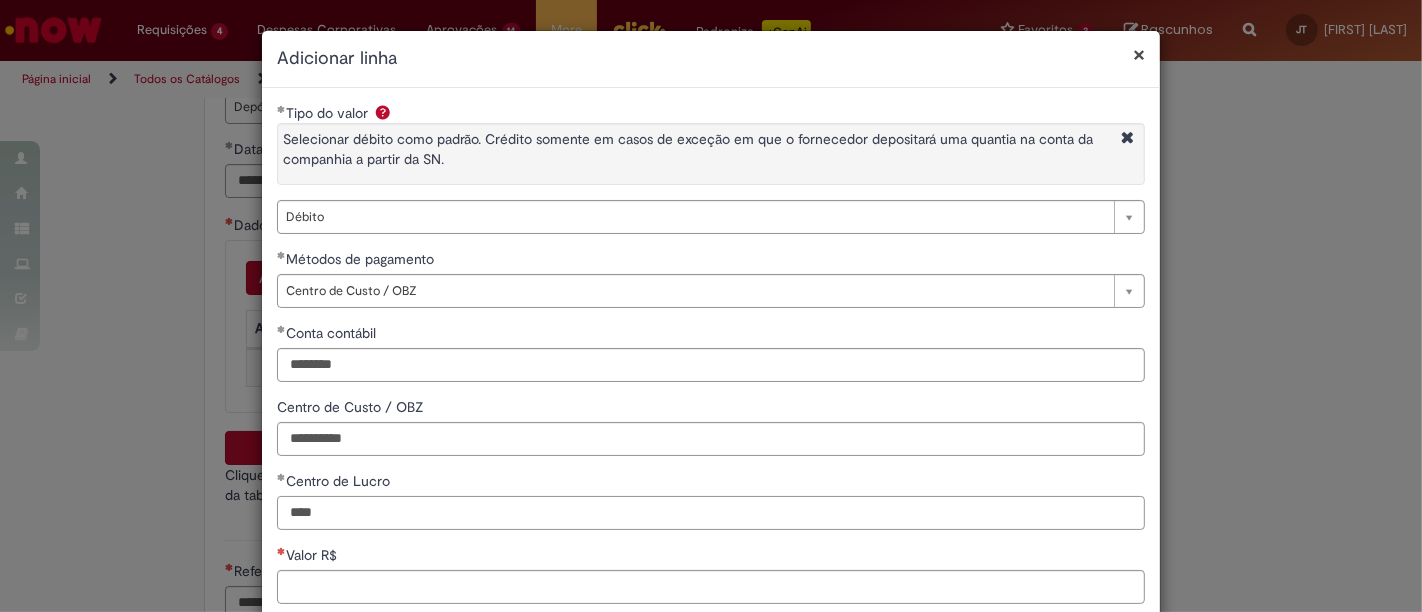 scroll, scrollTop: 222, scrollLeft: 0, axis: vertical 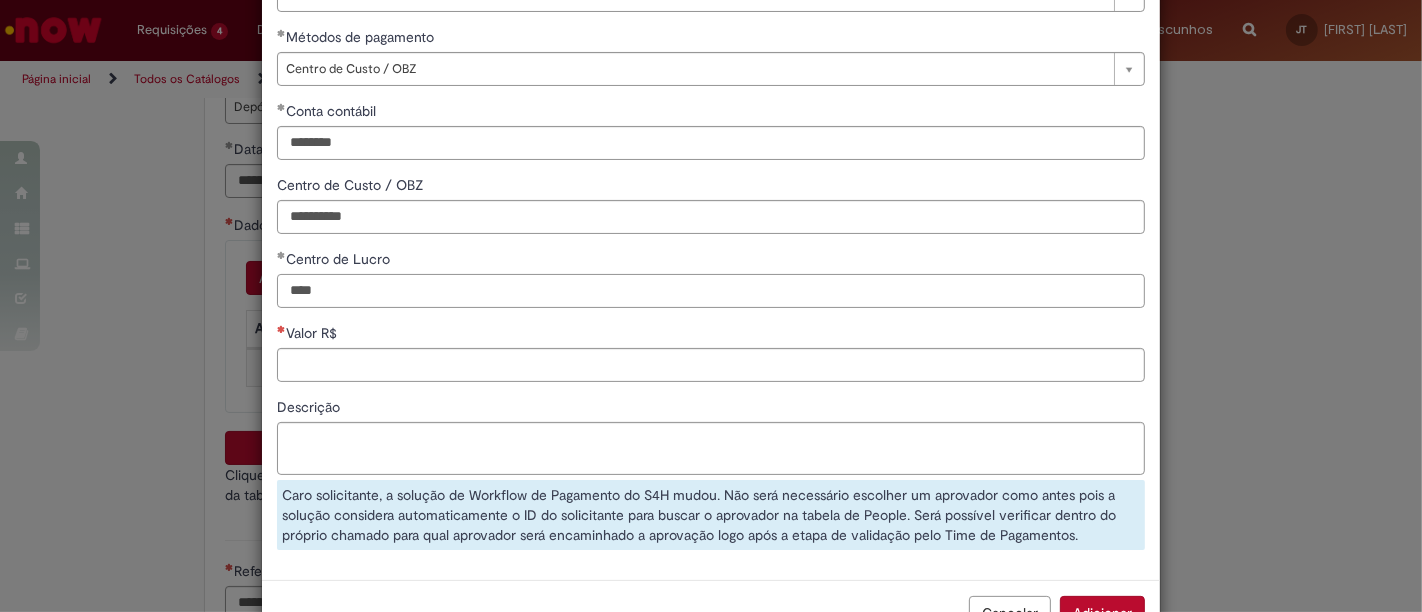 type on "****" 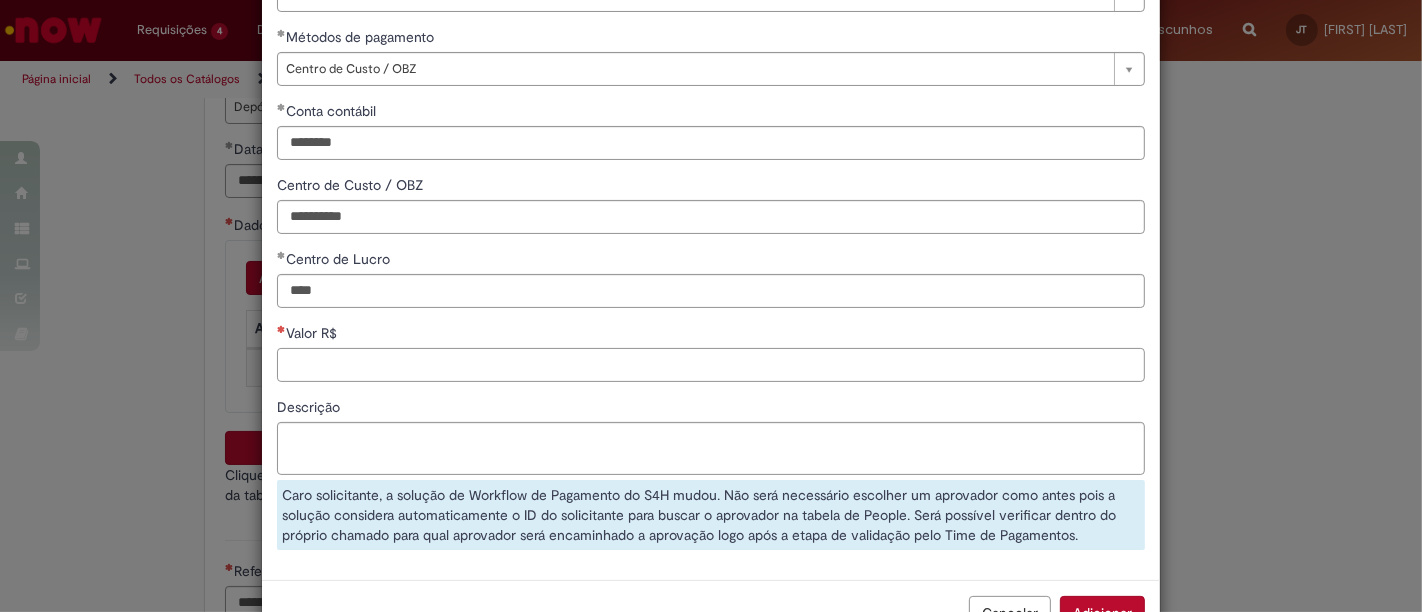 click on "Valor R$" at bounding box center (711, 365) 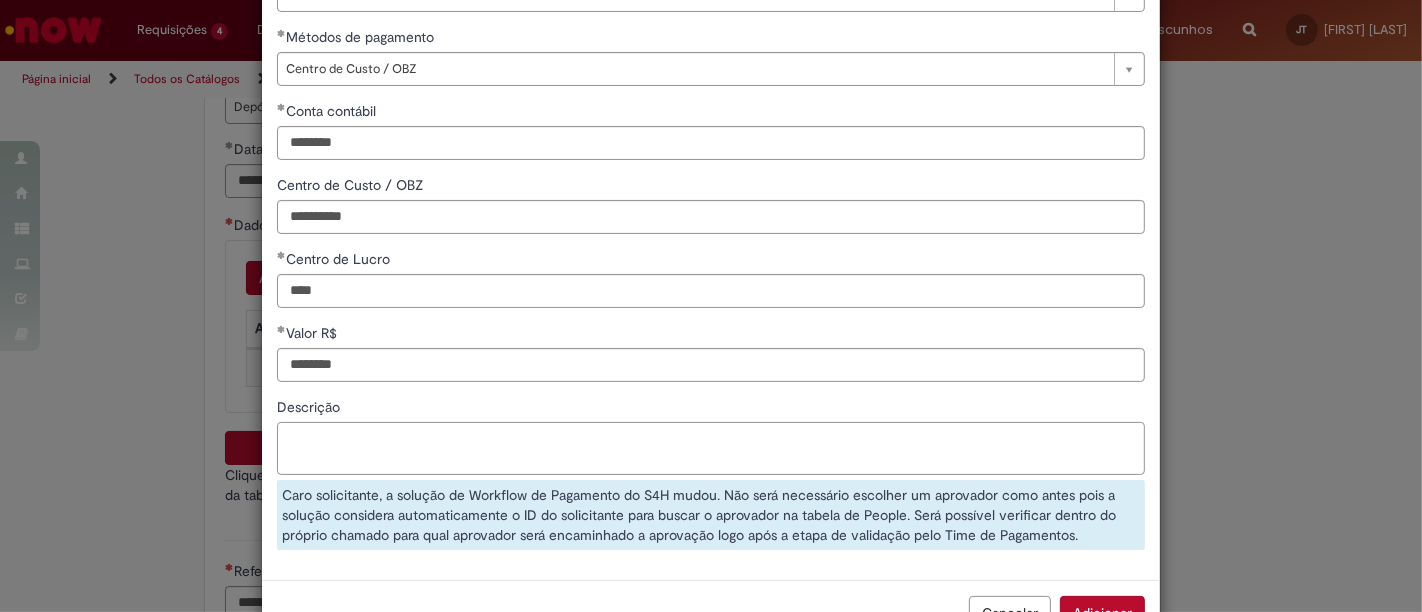 type on "*********" 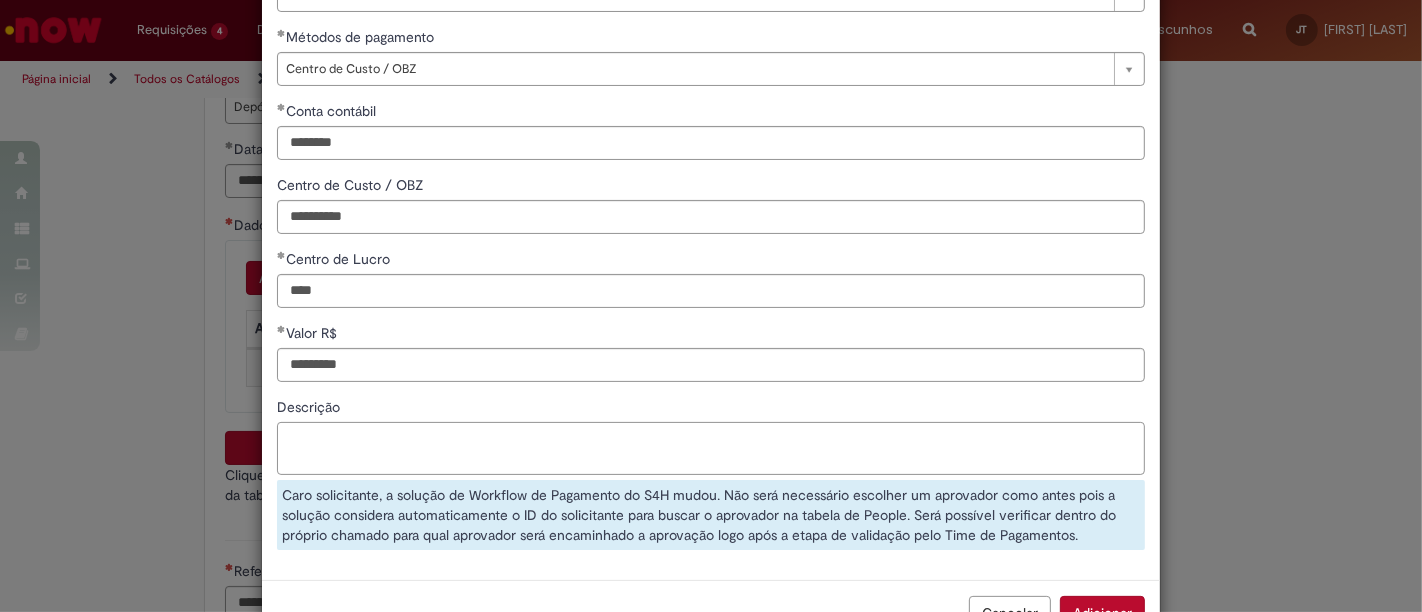 click on "Descrição" at bounding box center (711, 448) 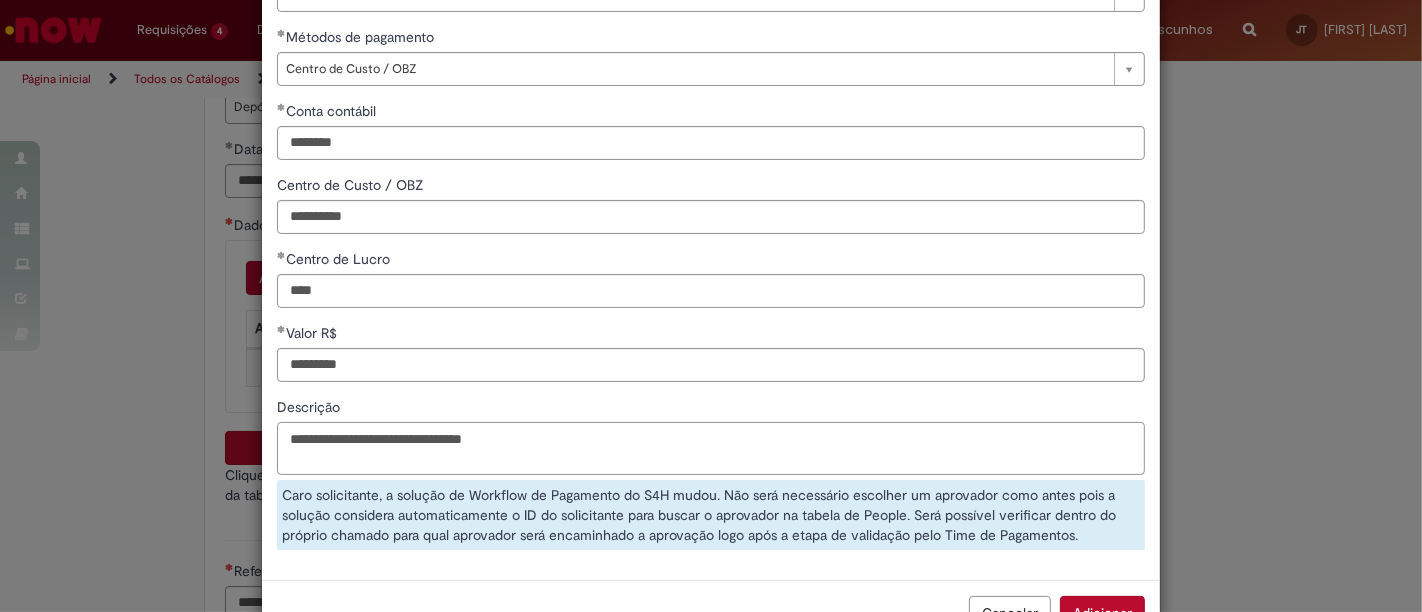 drag, startPoint x: 412, startPoint y: 435, endPoint x: 176, endPoint y: 435, distance: 236 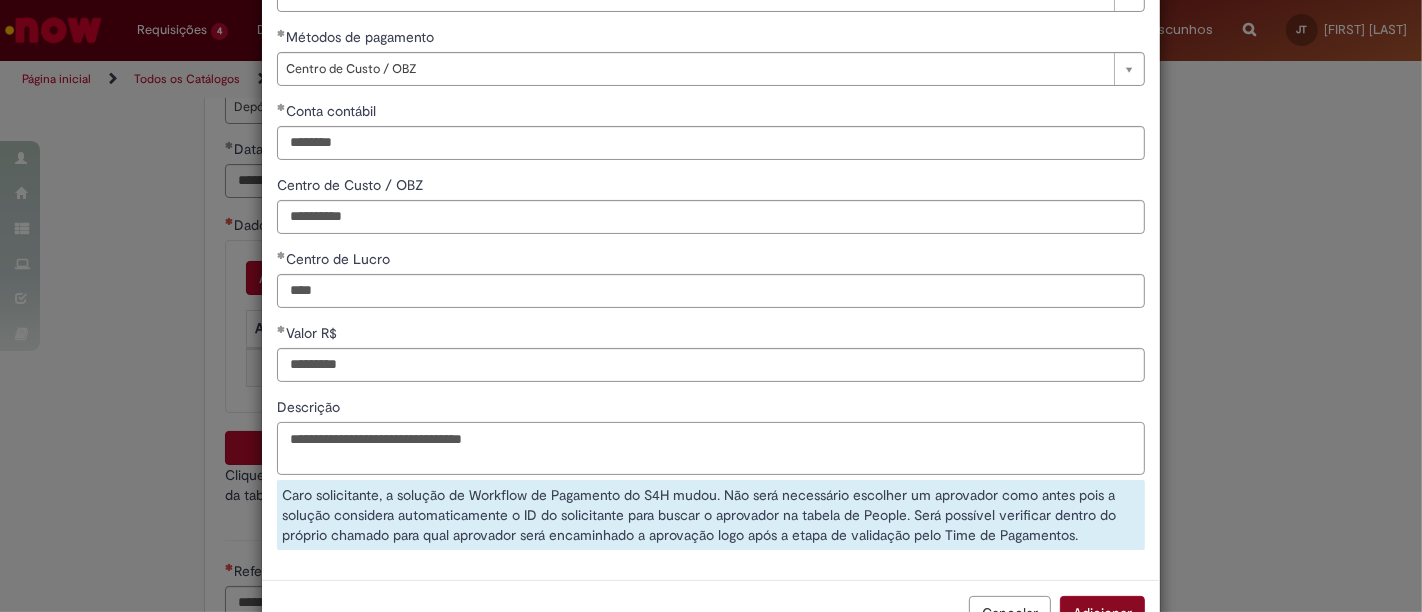 type on "**********" 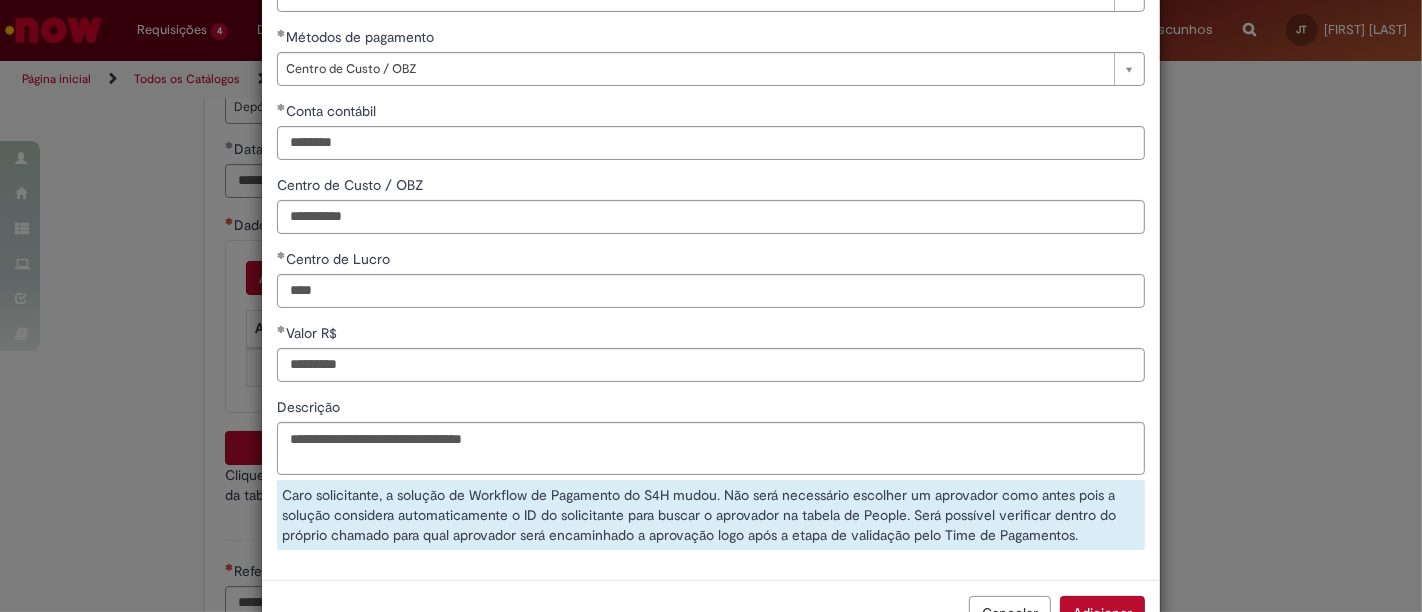 click on "**********" at bounding box center (711, 306) 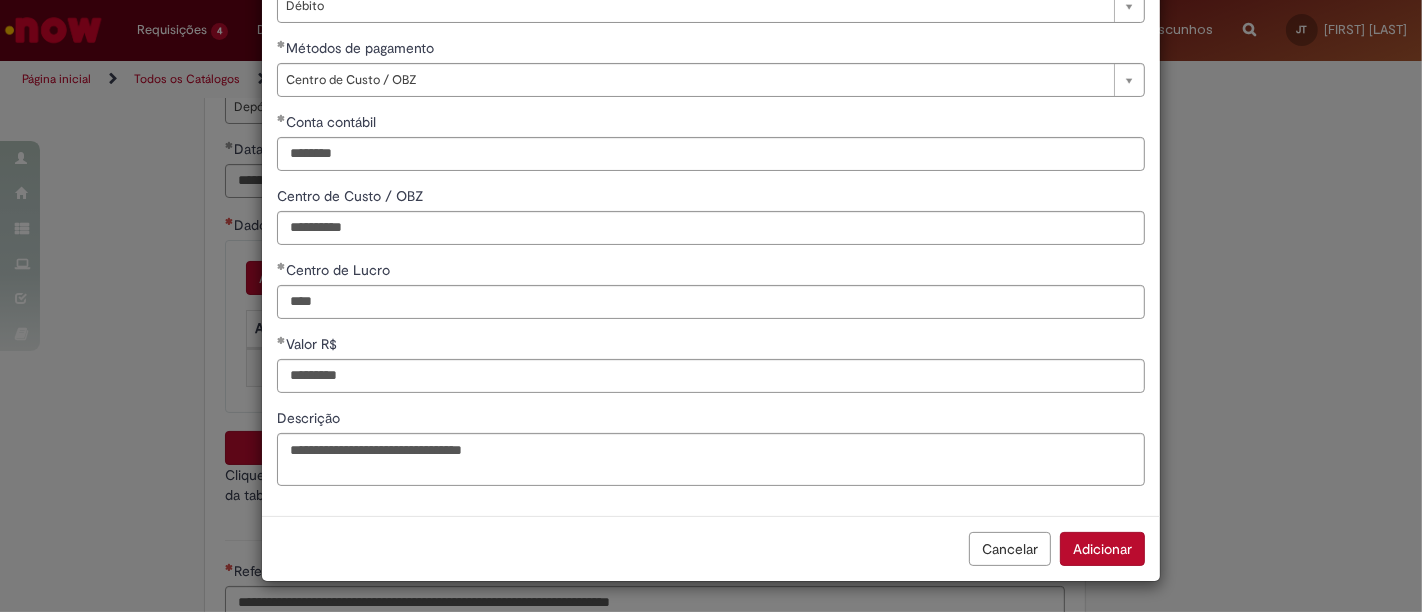 scroll, scrollTop: 208, scrollLeft: 0, axis: vertical 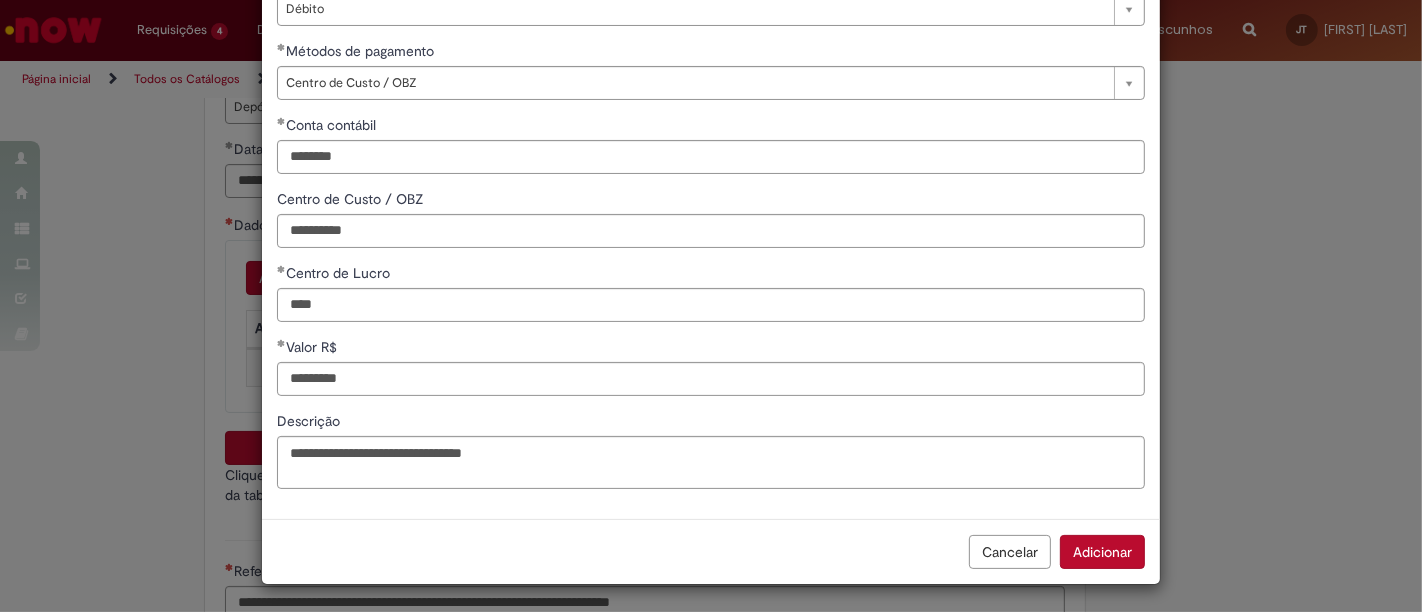 click on "Adicionar" at bounding box center (1102, 552) 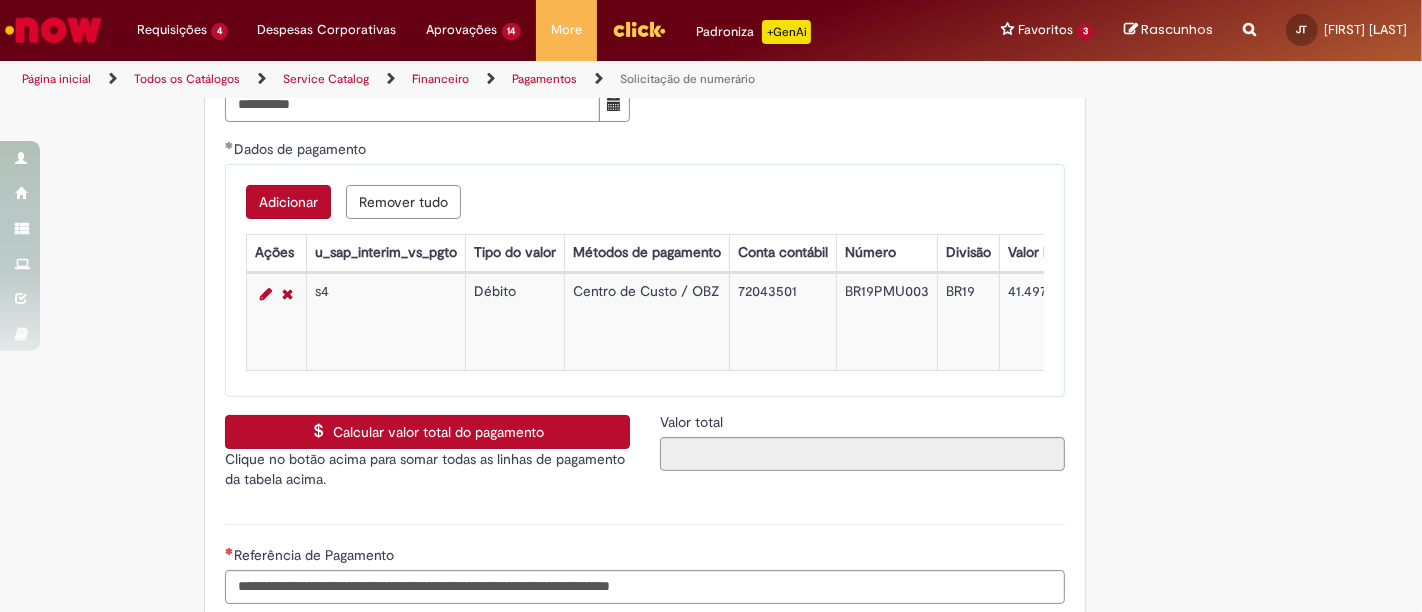 scroll, scrollTop: 3222, scrollLeft: 0, axis: vertical 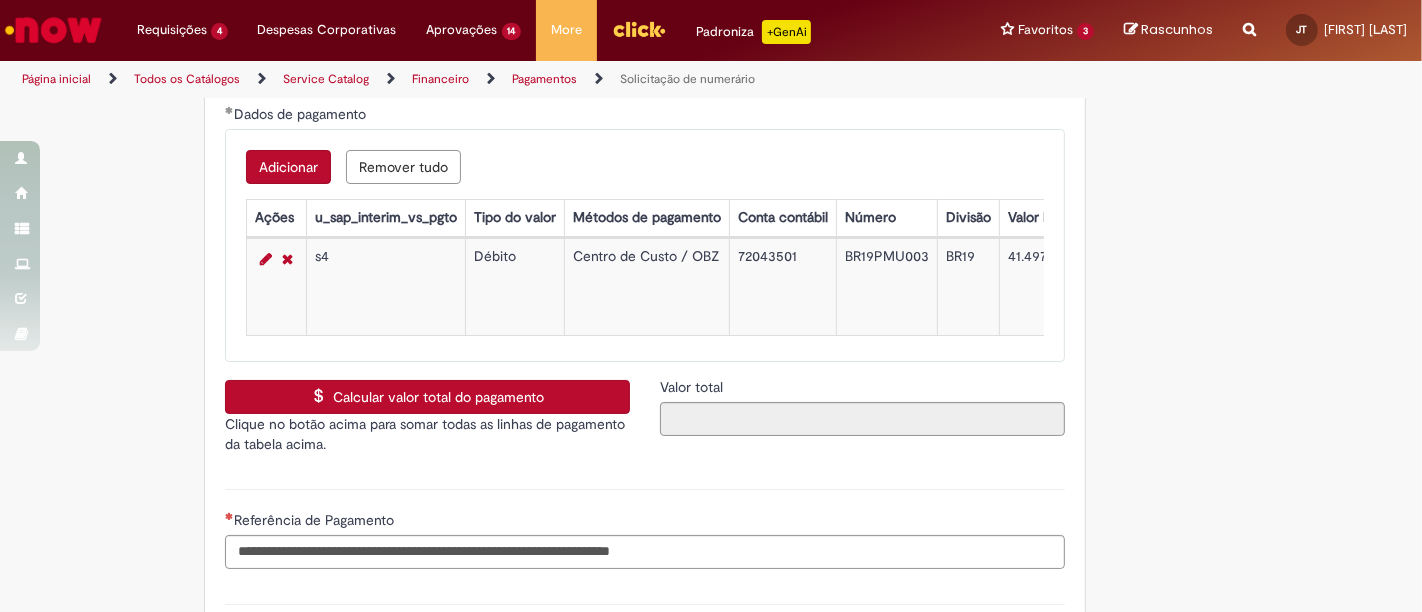 click on "Calcular valor total do pagamento" at bounding box center (427, 397) 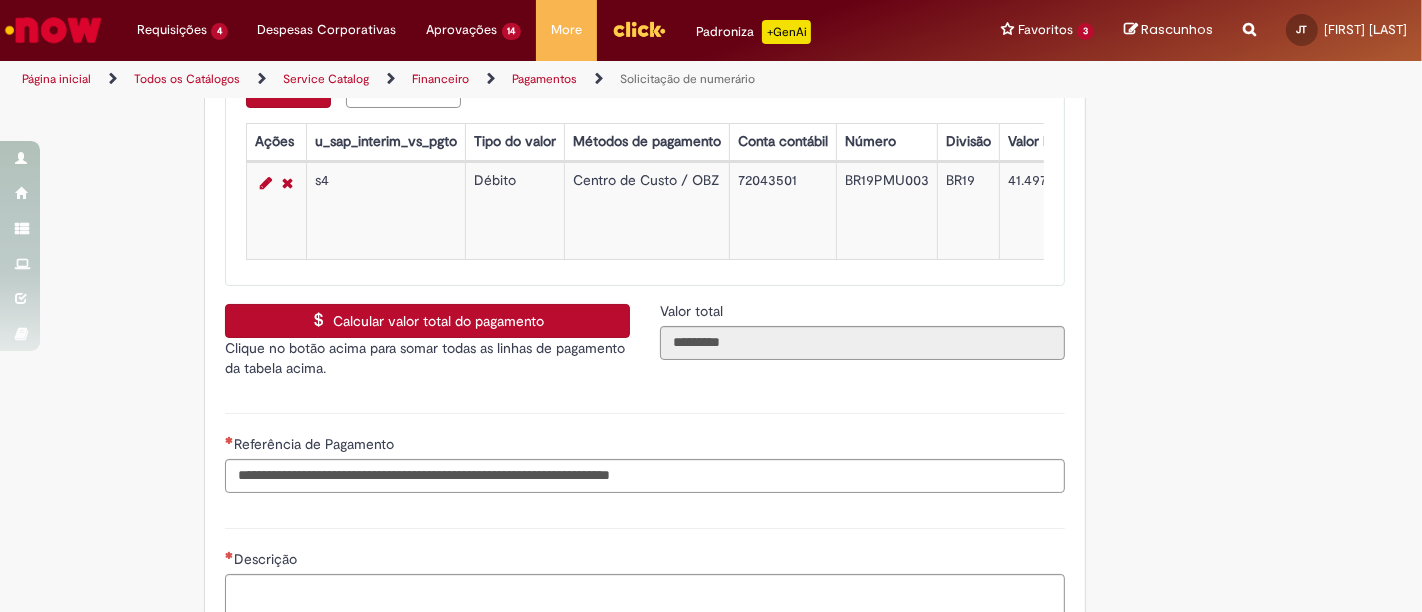 scroll, scrollTop: 3333, scrollLeft: 0, axis: vertical 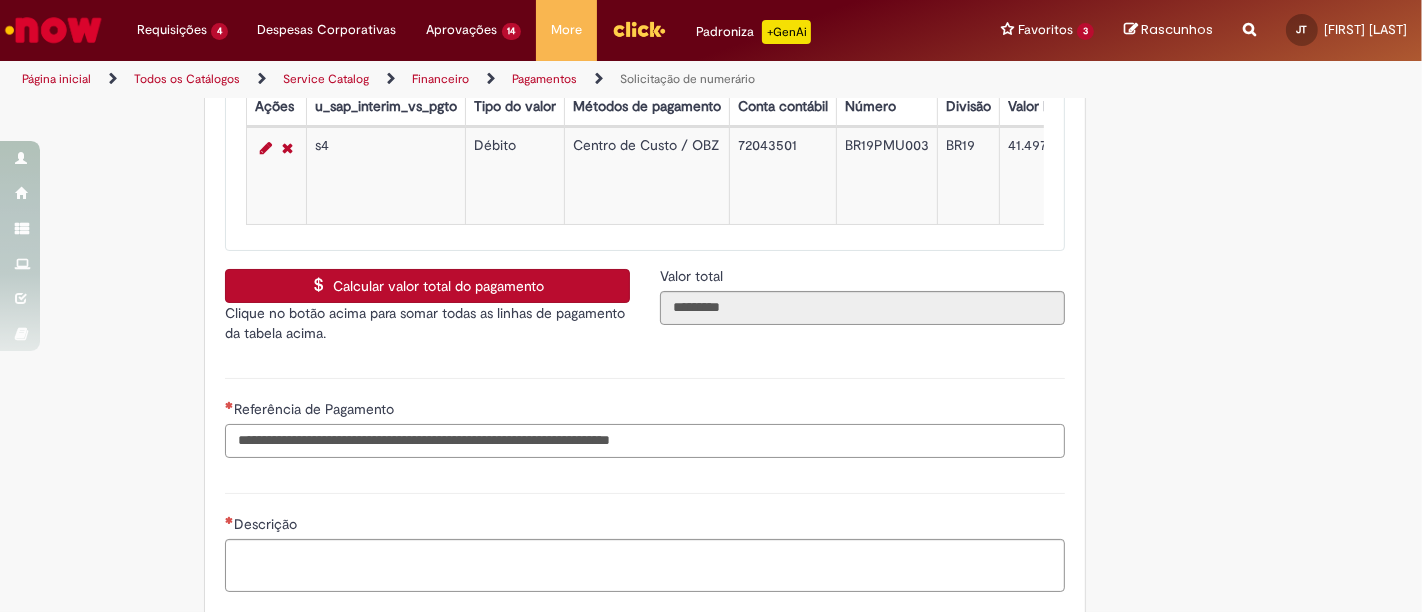 click on "Referência de Pagamento" at bounding box center [645, 441] 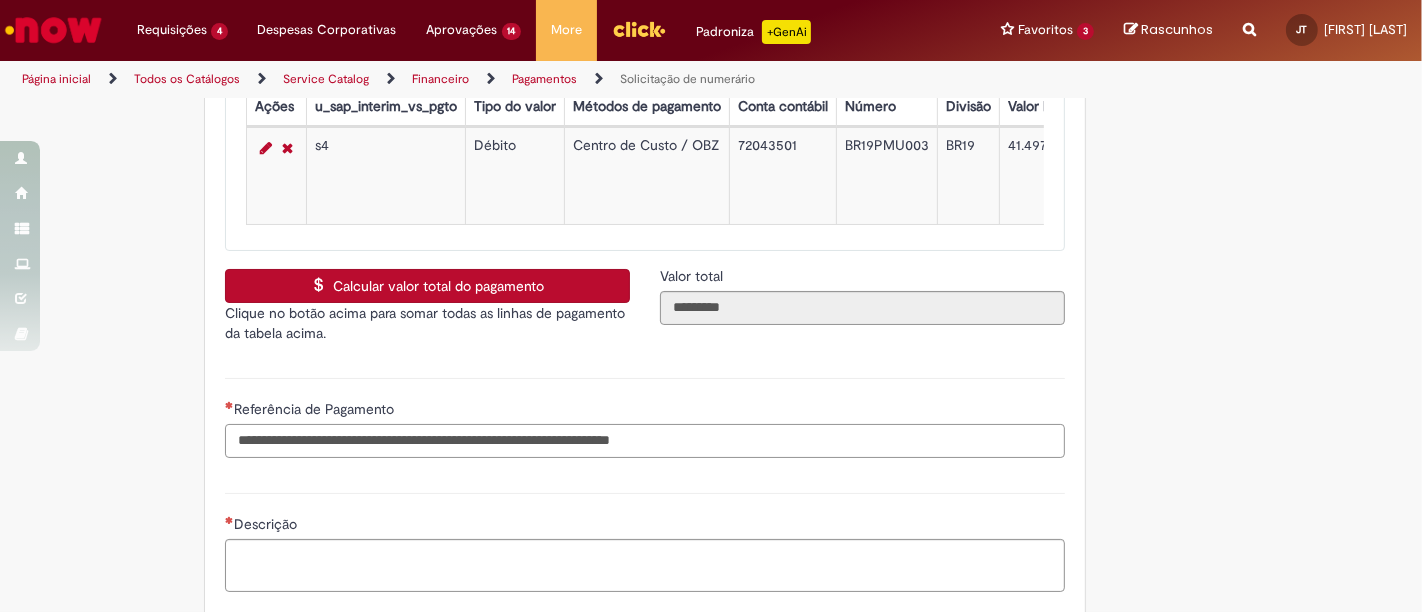 paste on "**********" 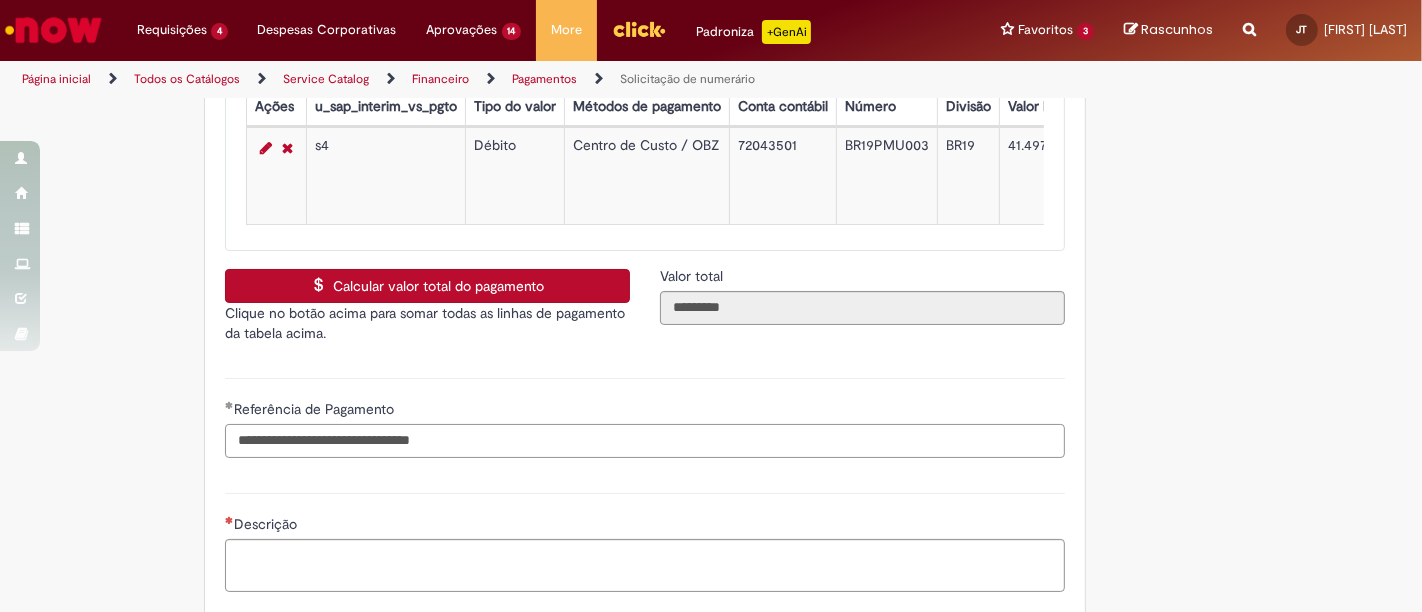 drag, startPoint x: 350, startPoint y: 428, endPoint x: 122, endPoint y: 433, distance: 228.05482 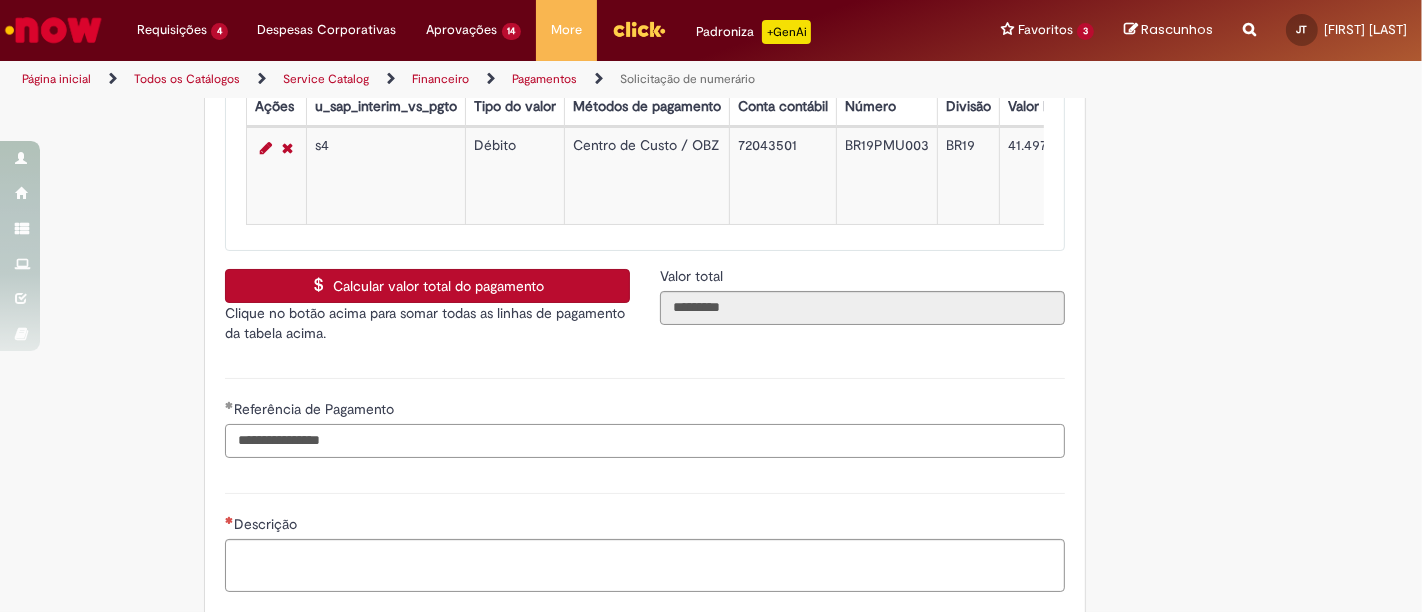 type on "**********" 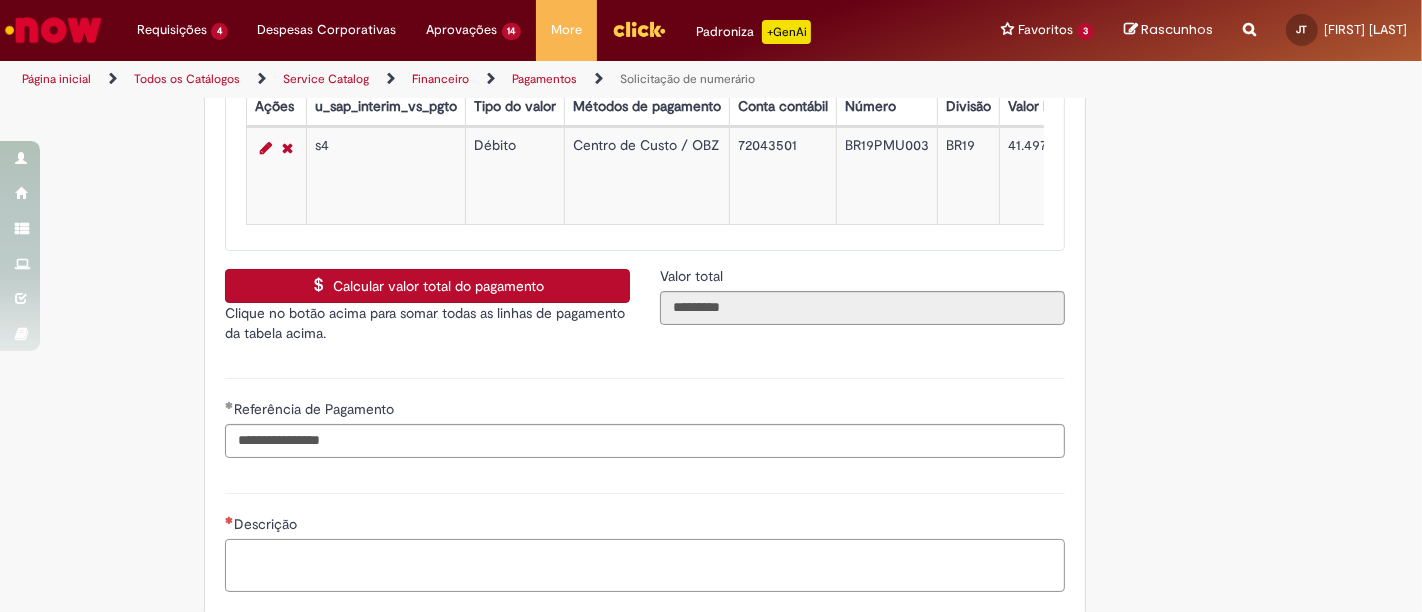 click on "Descrição" at bounding box center (645, 565) 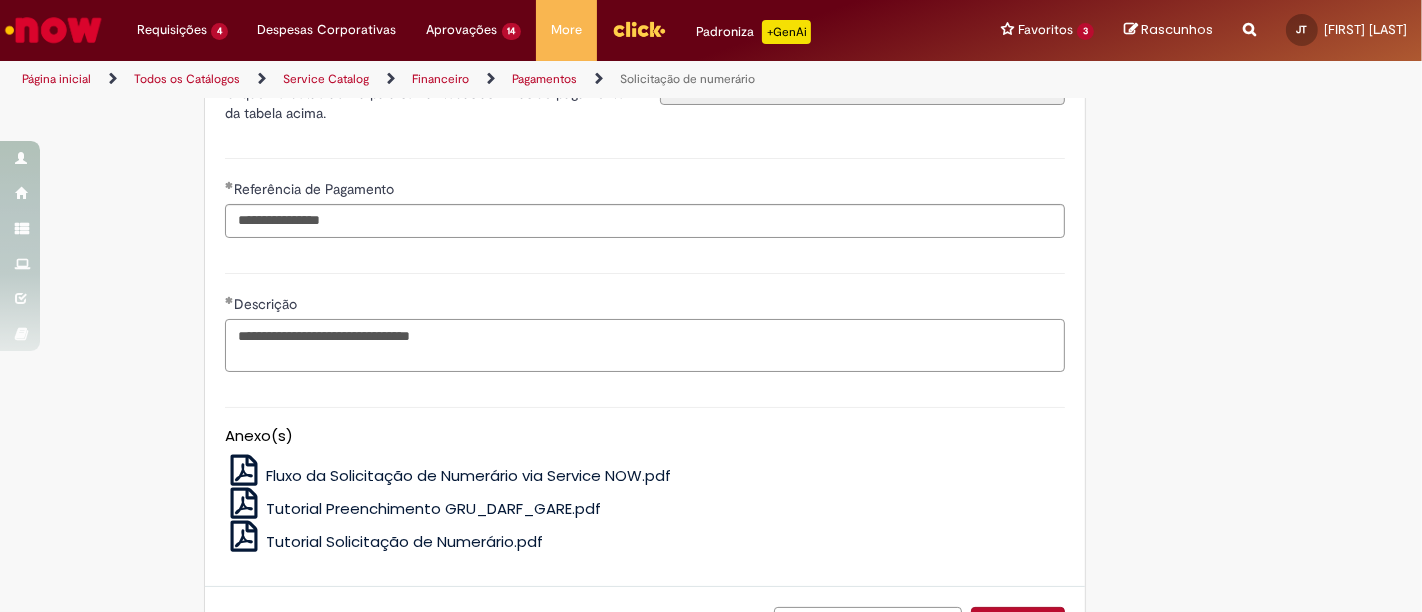 scroll, scrollTop: 3700, scrollLeft: 0, axis: vertical 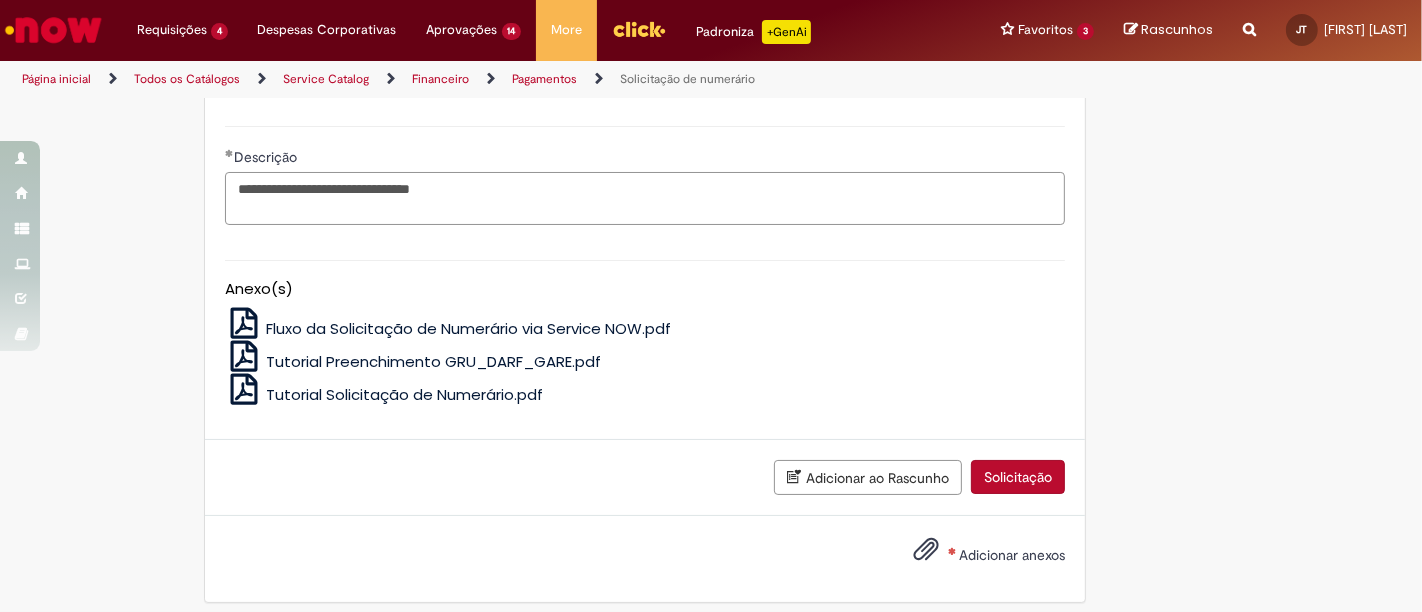 type on "**********" 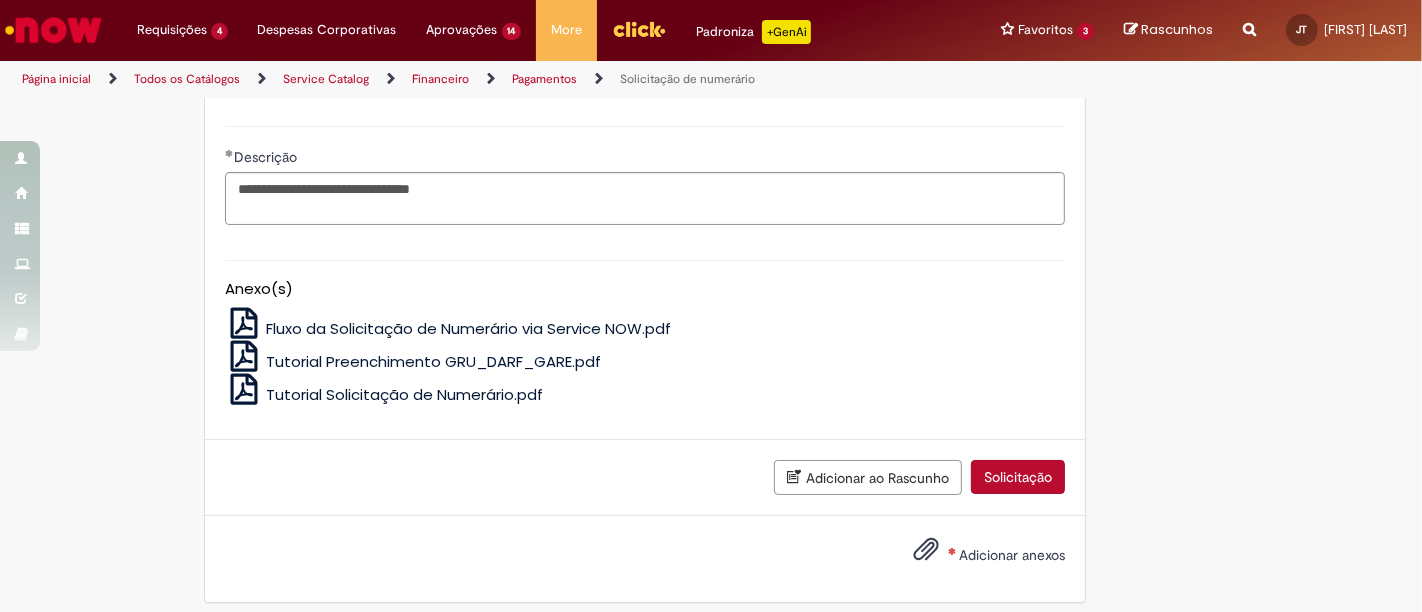 click at bounding box center (926, 550) 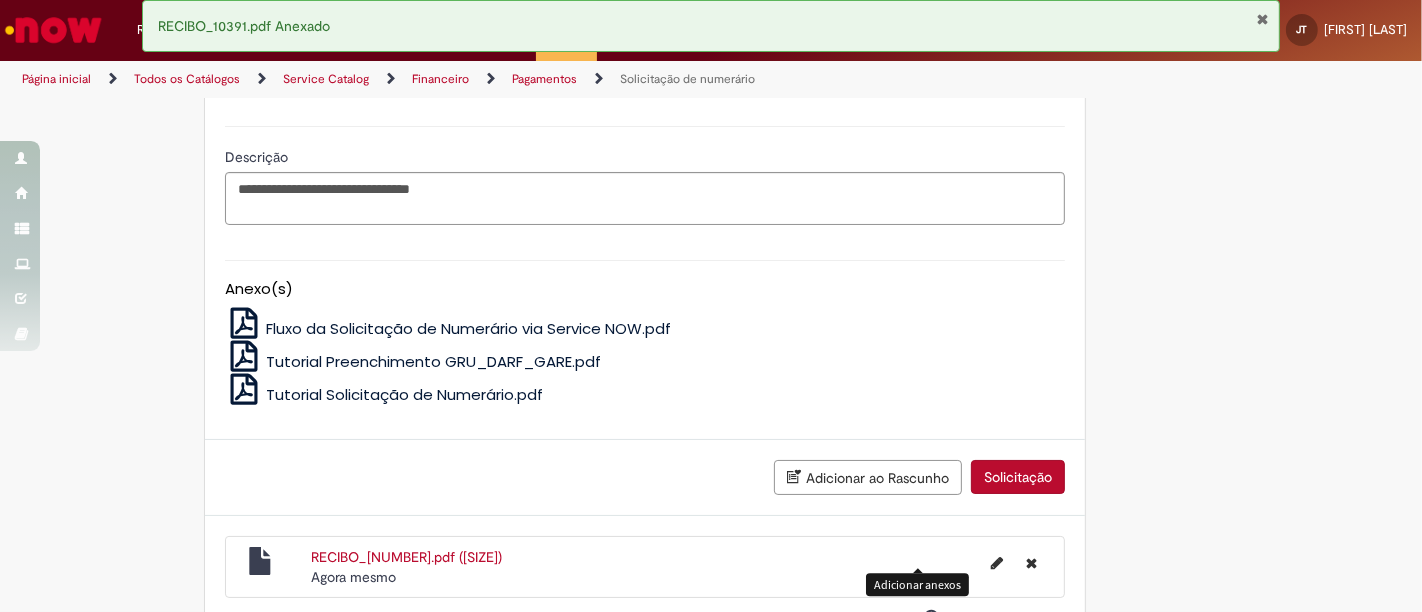 click at bounding box center (1262, 19) 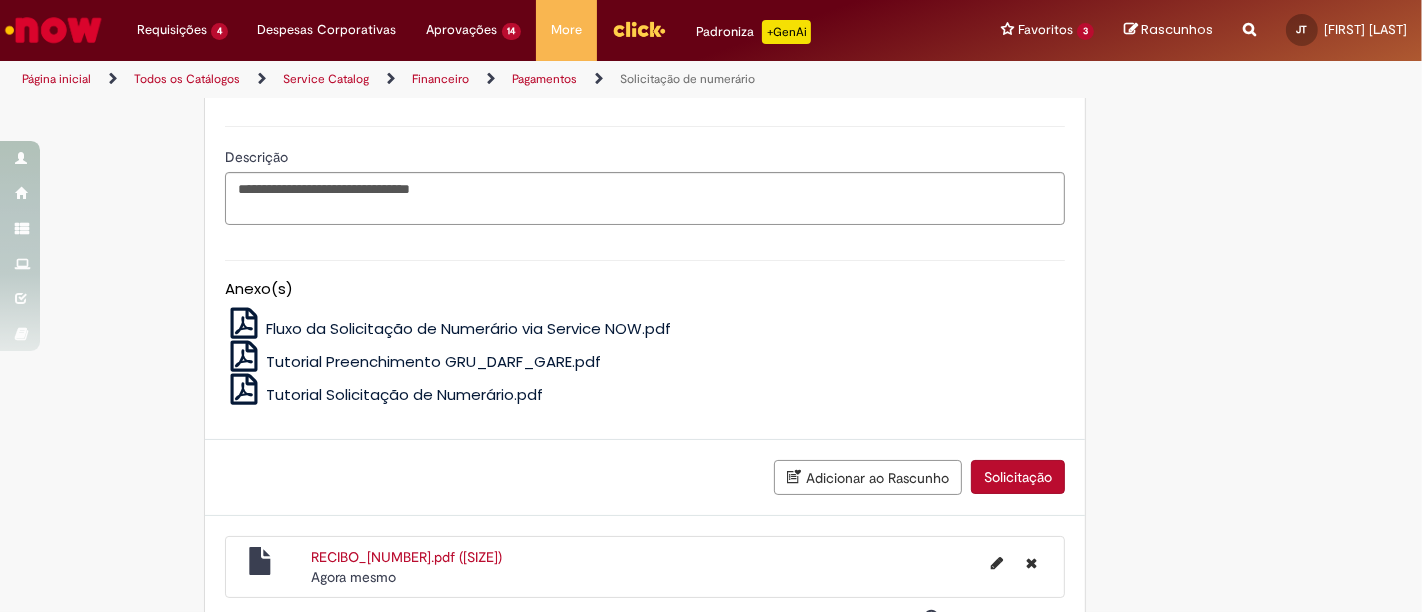 click on "Solicitação" at bounding box center (1018, 477) 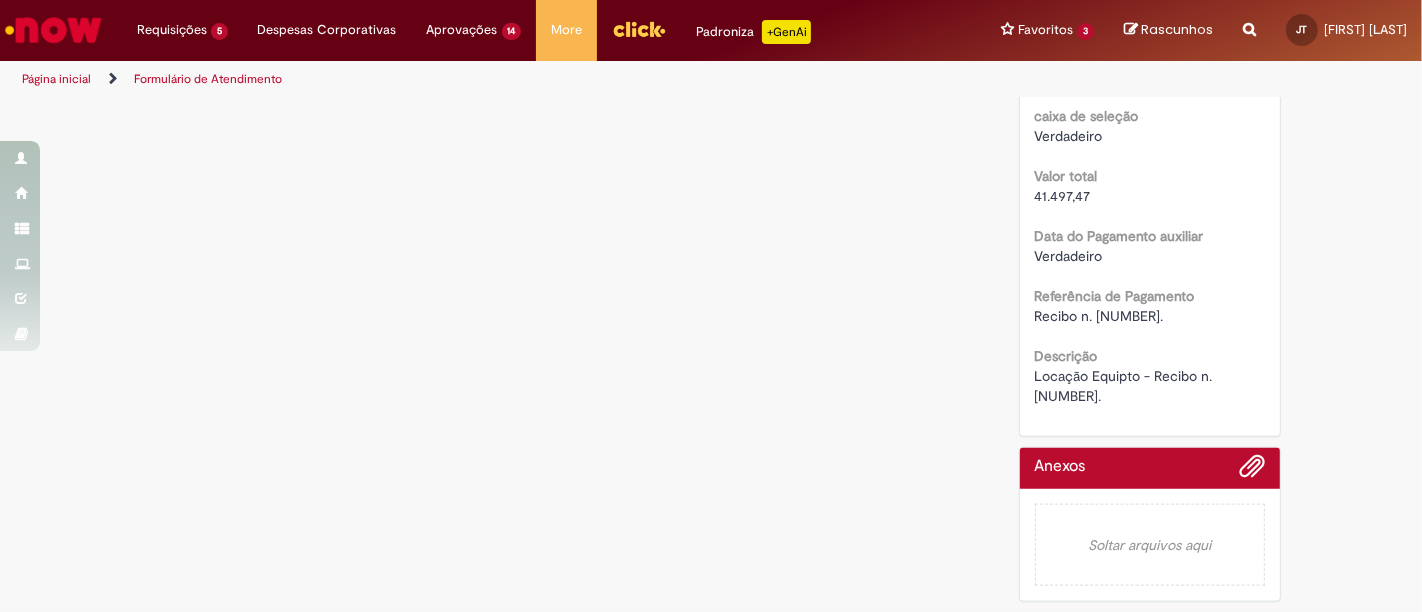 scroll, scrollTop: 0, scrollLeft: 0, axis: both 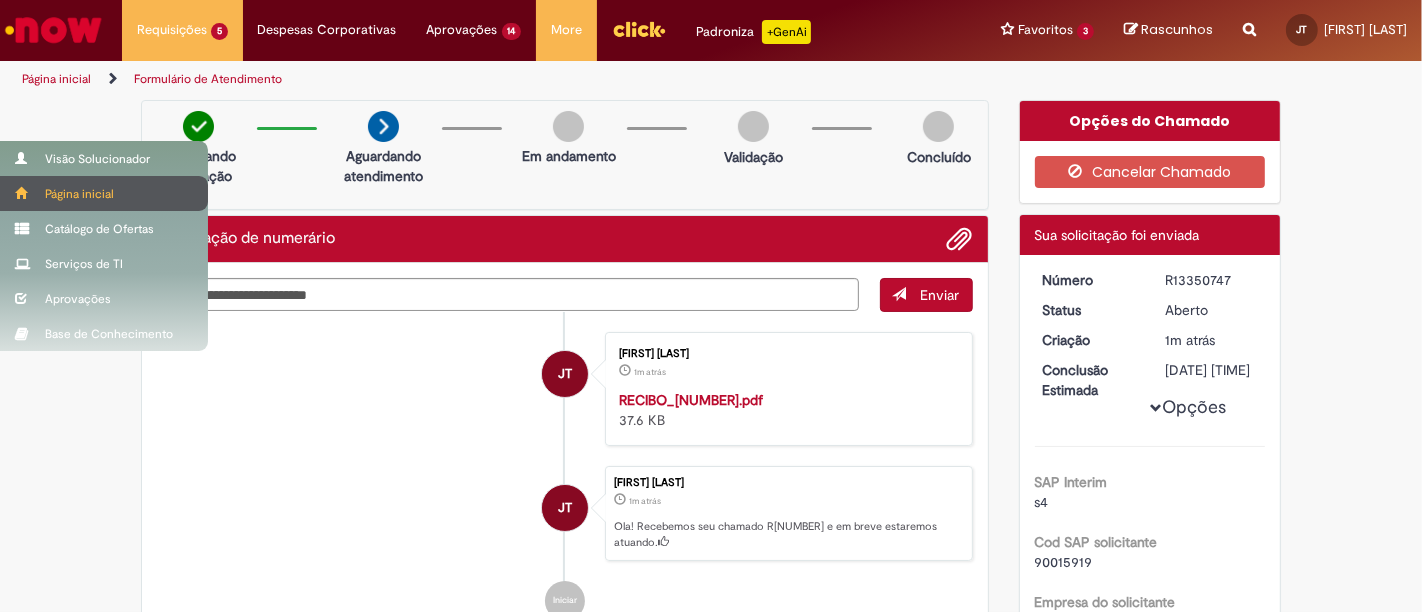 click at bounding box center [22, 193] 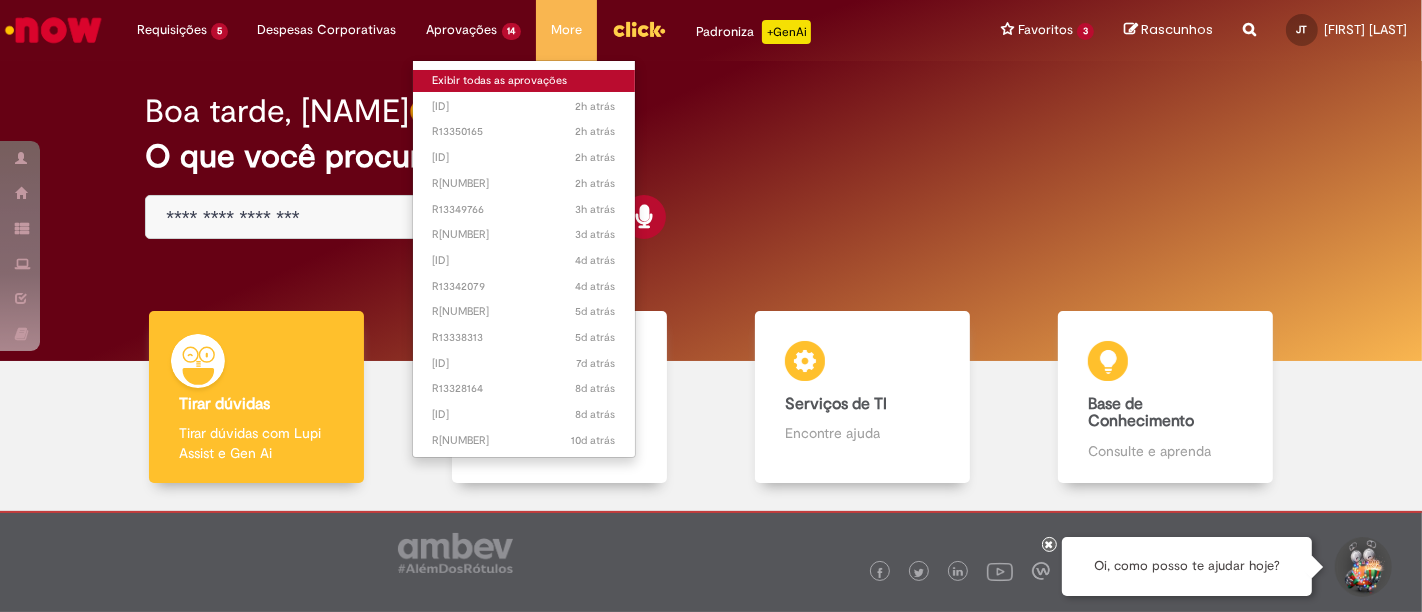 click on "Exibir todas as aprovações" at bounding box center (524, 81) 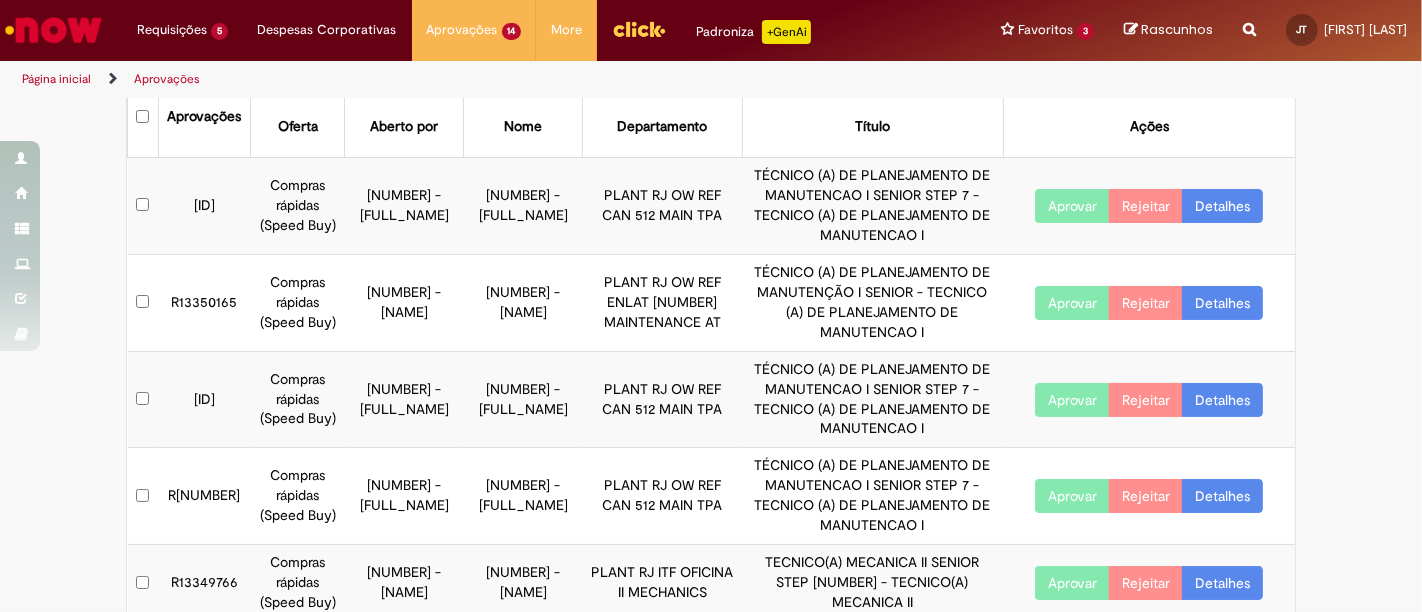scroll, scrollTop: 0, scrollLeft: 0, axis: both 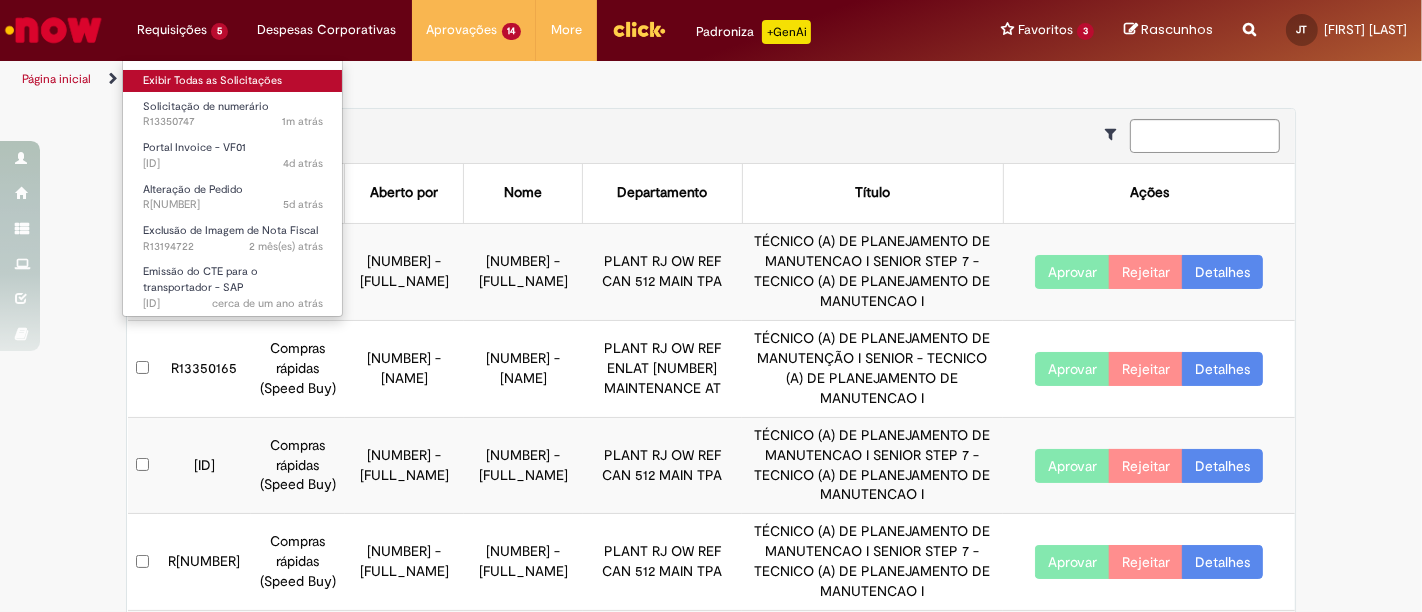click on "Exibir Todas as Solicitações" at bounding box center (233, 81) 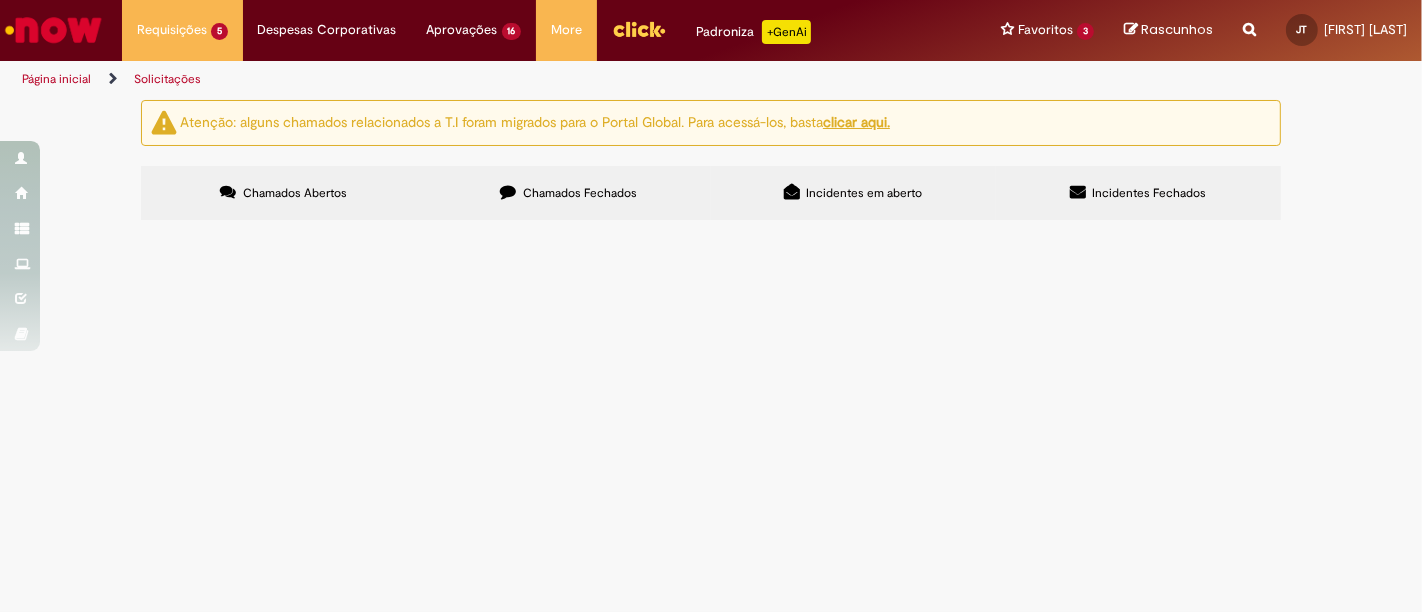 click on "Chamados Fechados" at bounding box center (580, 193) 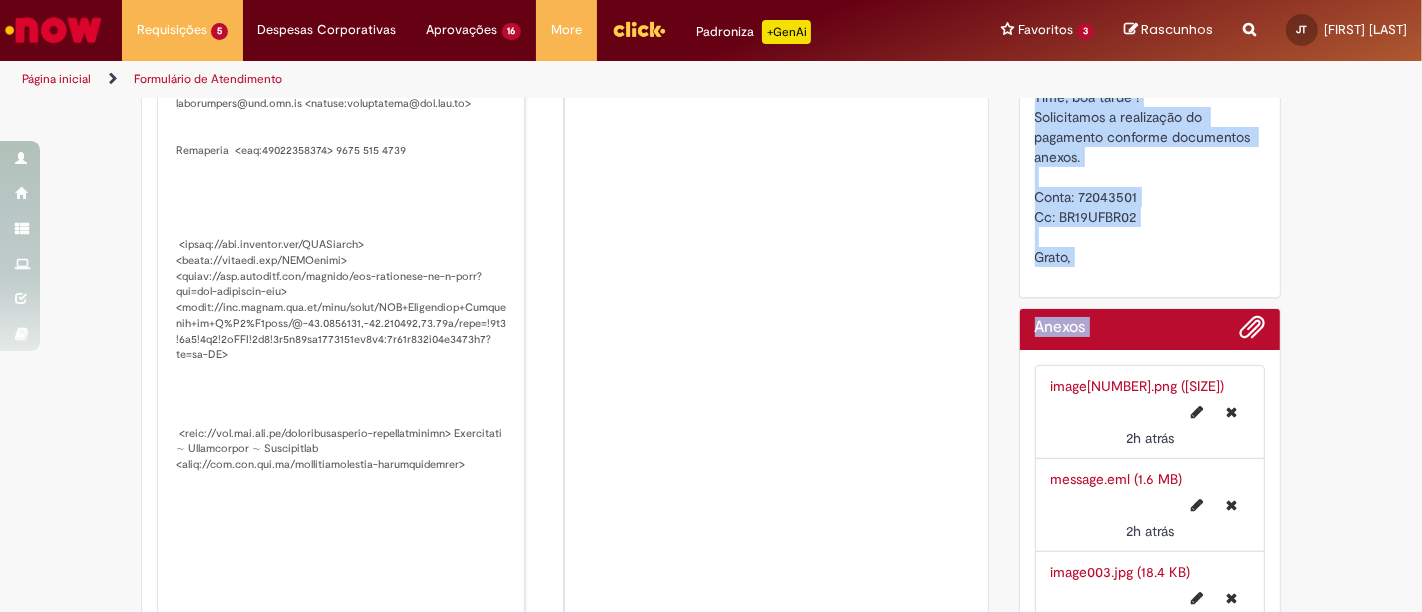 scroll, scrollTop: 892, scrollLeft: 0, axis: vertical 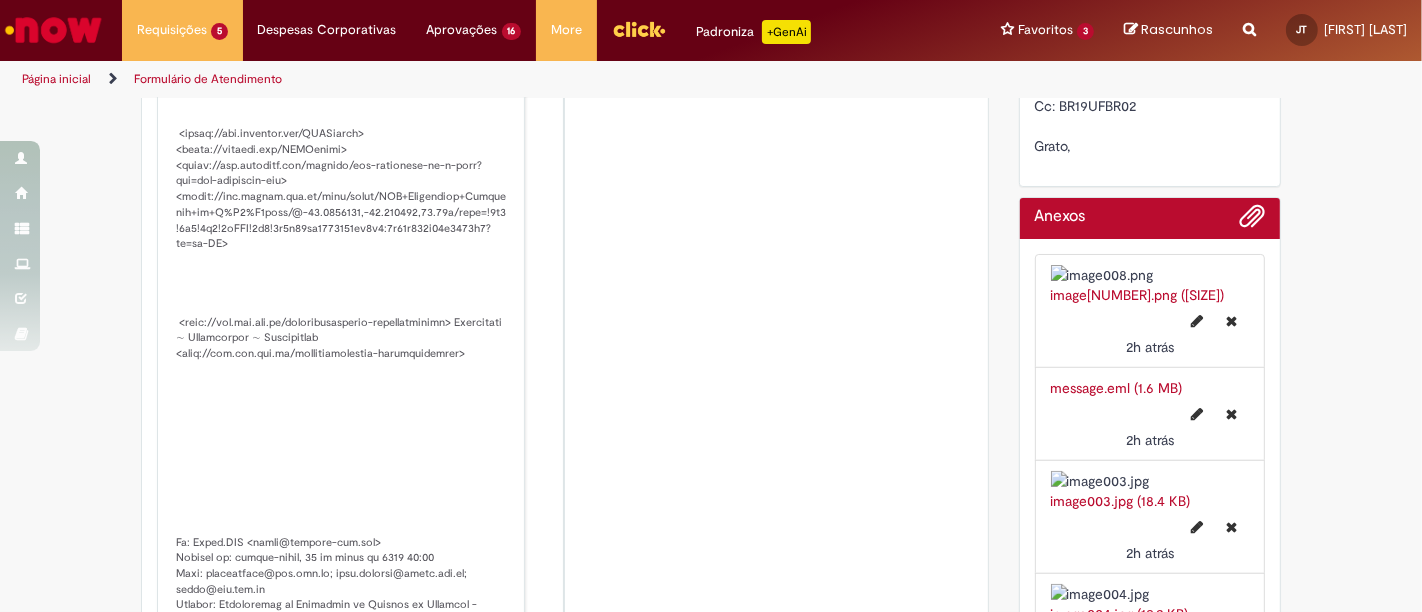 click on "[USER] [USER]
2h atrás 2 horas atrás     Comentários adicionais" at bounding box center (565, 740) 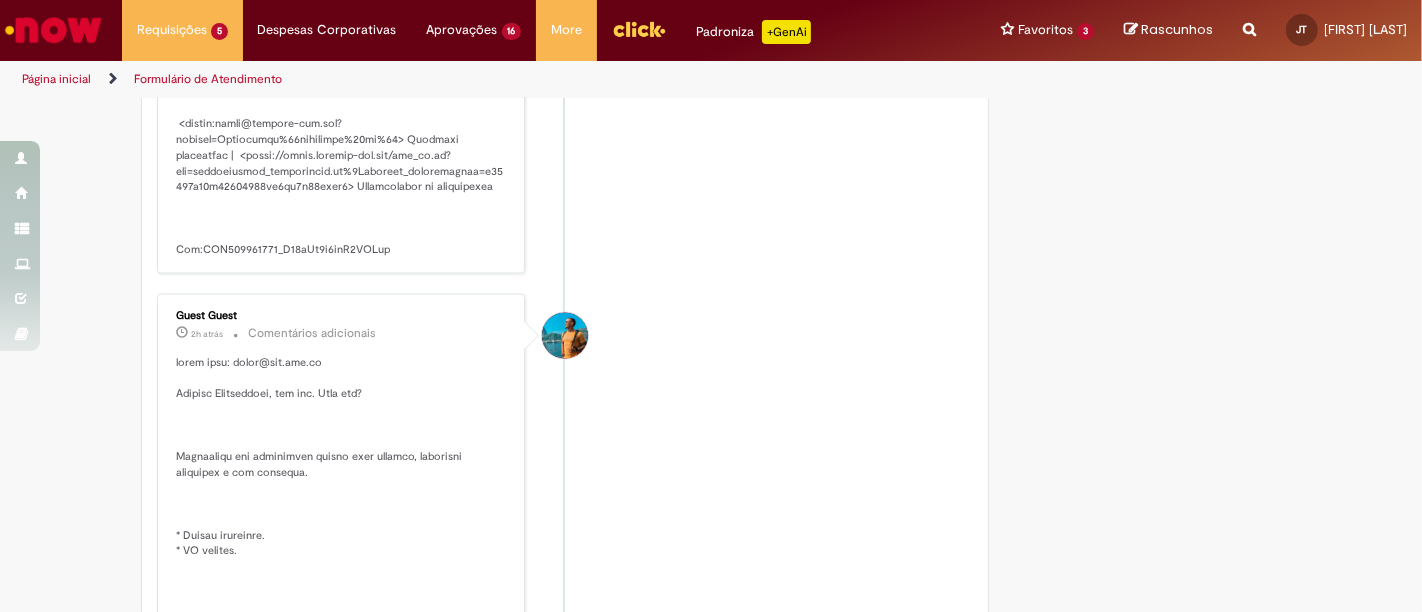 scroll, scrollTop: 2670, scrollLeft: 0, axis: vertical 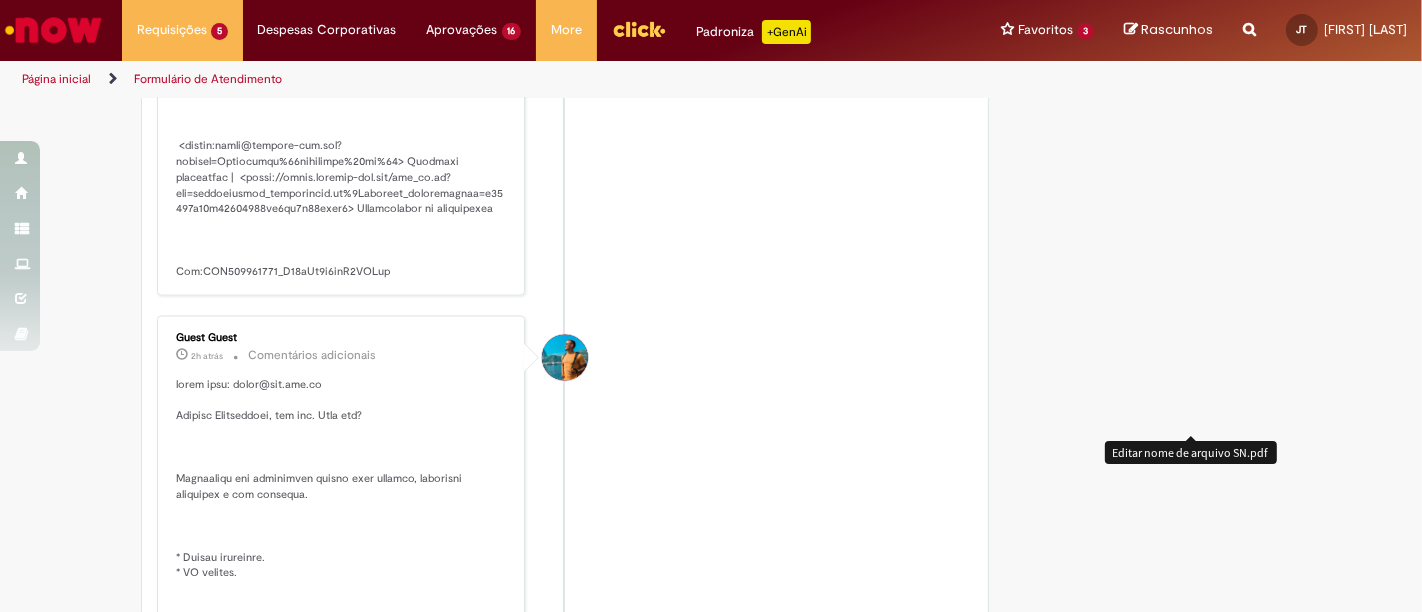 click at bounding box center [1150, -127] 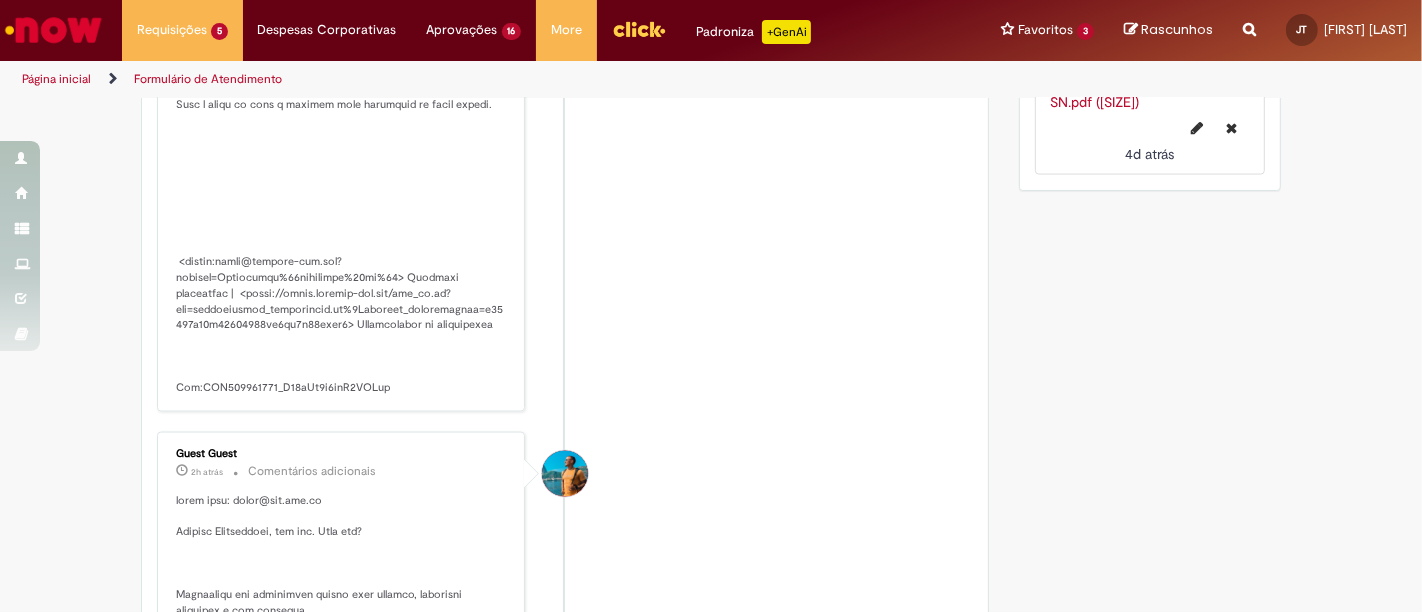 scroll, scrollTop: 2448, scrollLeft: 0, axis: vertical 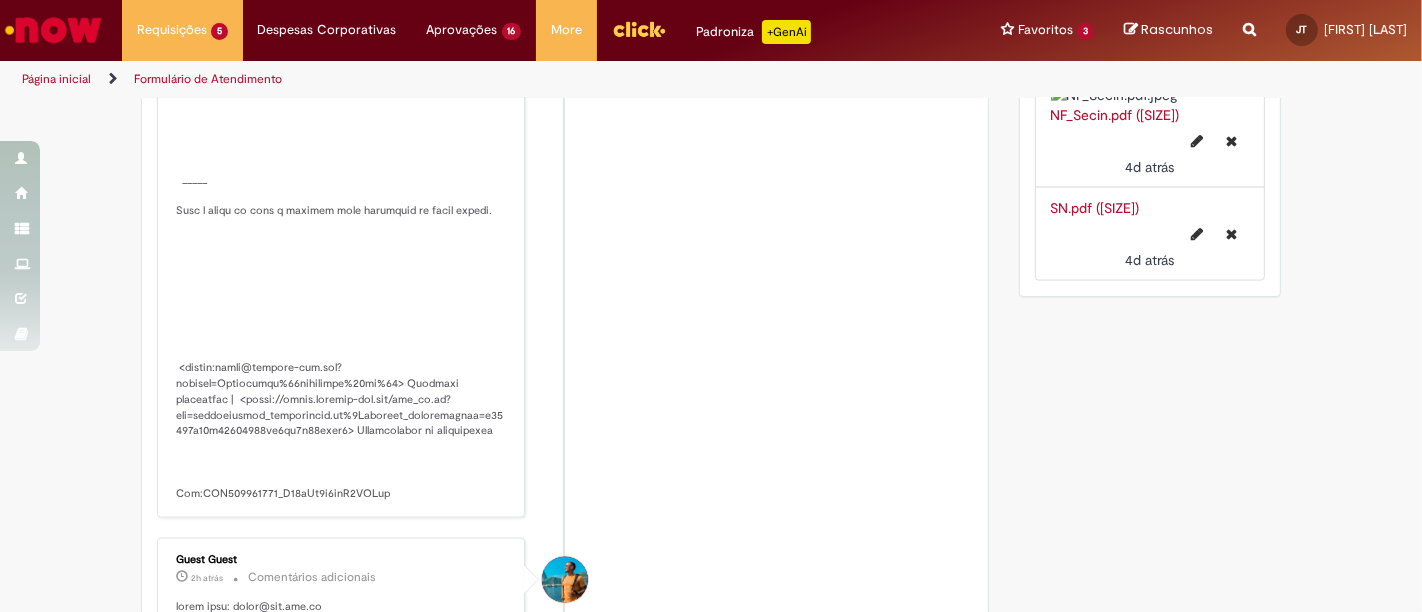 click at bounding box center [1150, 95] 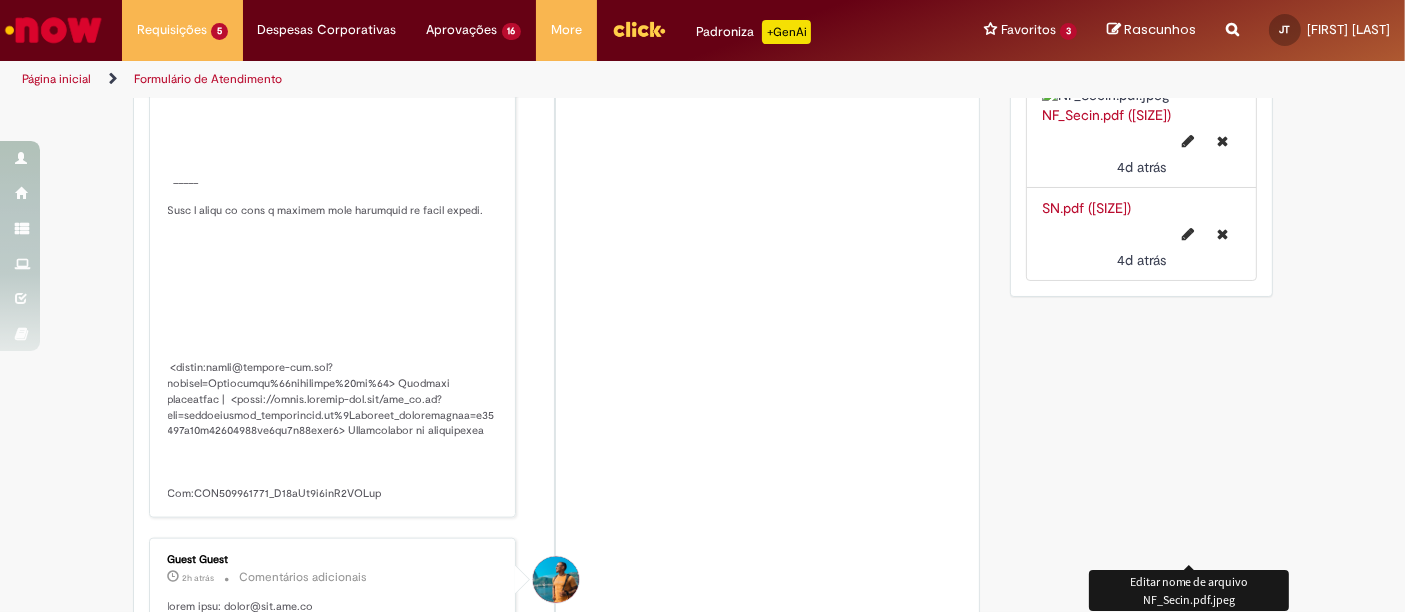 click at bounding box center (1189, 141) 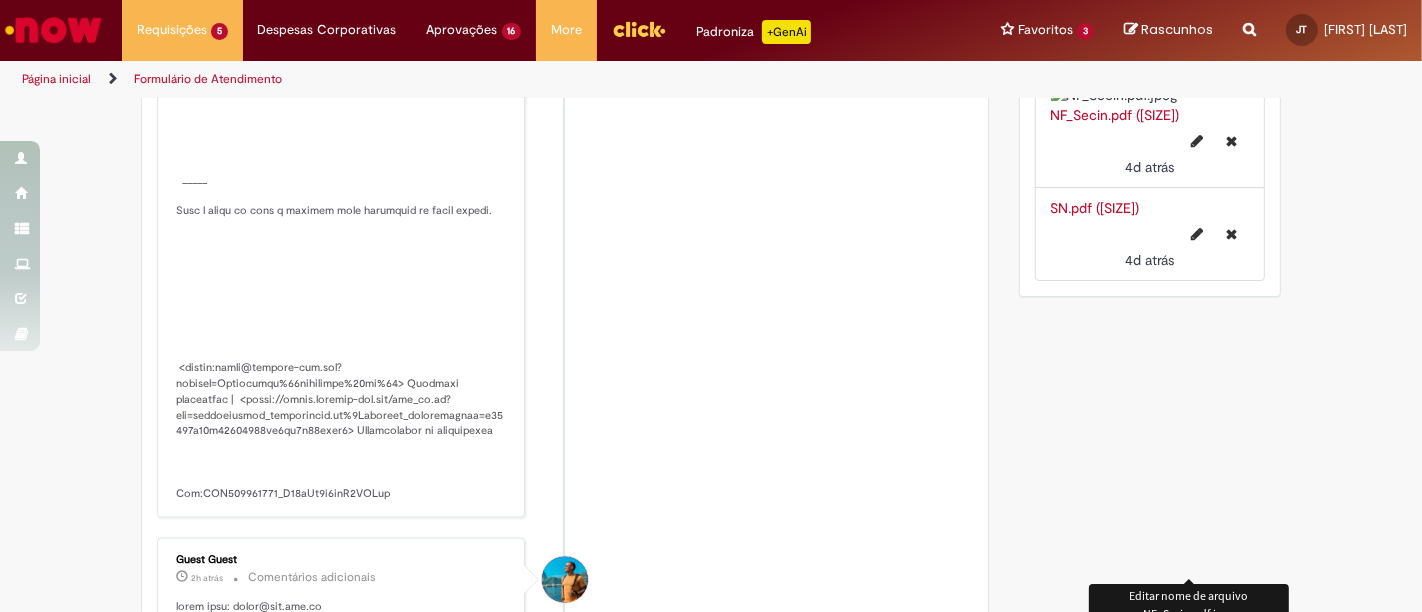 click at bounding box center [1150, 95] 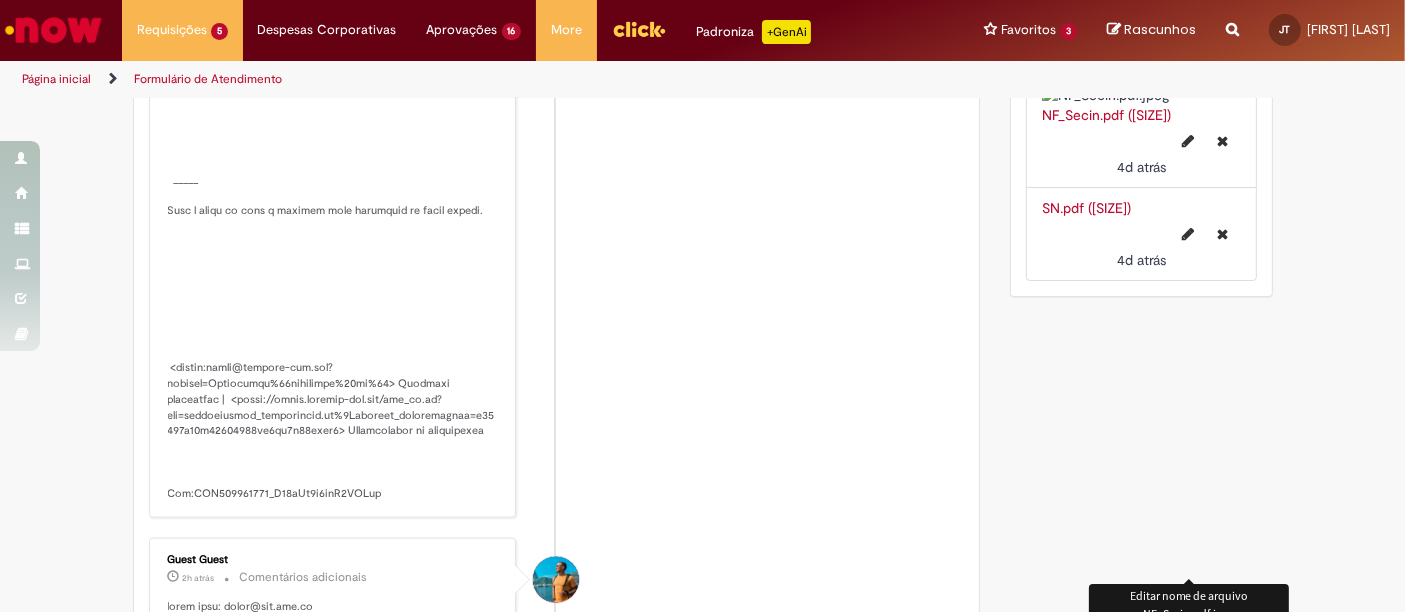 click at bounding box center [1141, 95] 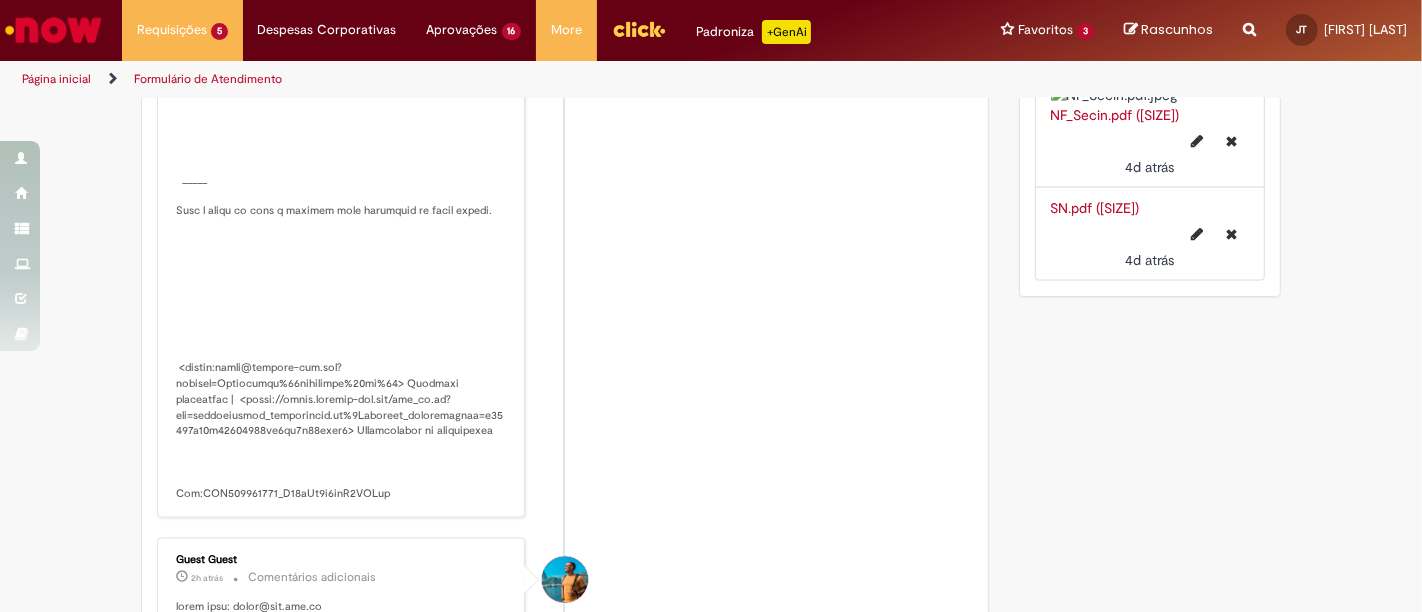 click at bounding box center [1150, 95] 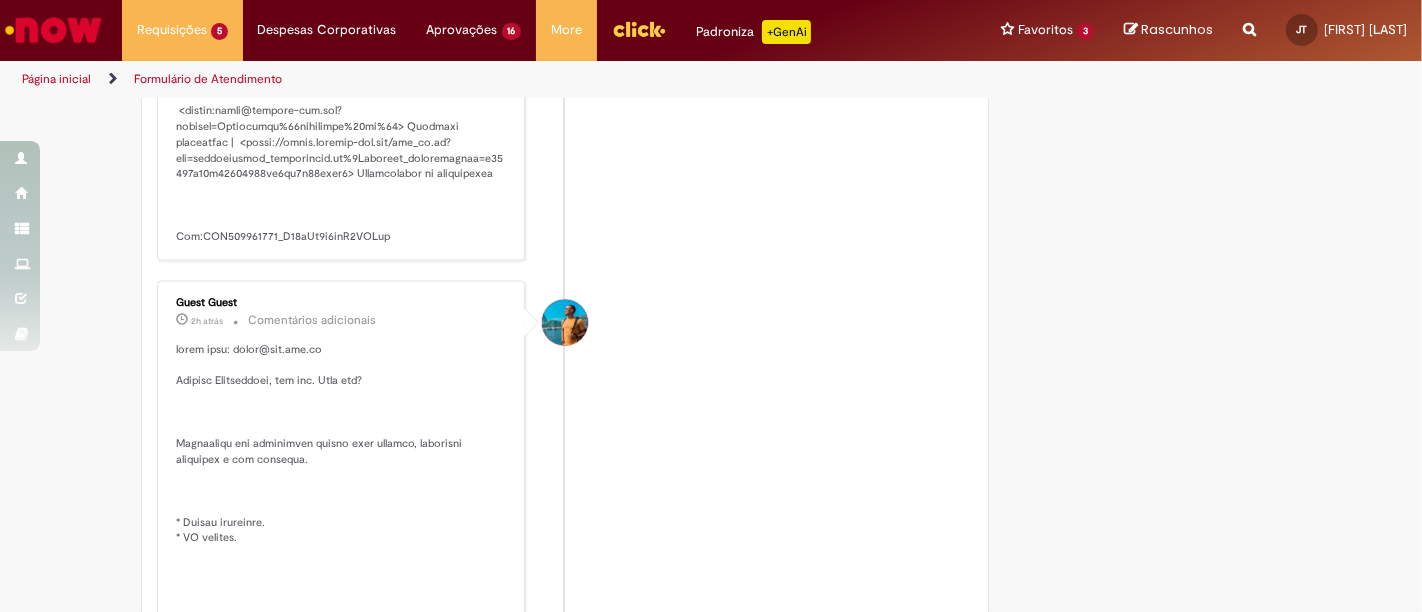 scroll, scrollTop: 2448, scrollLeft: 0, axis: vertical 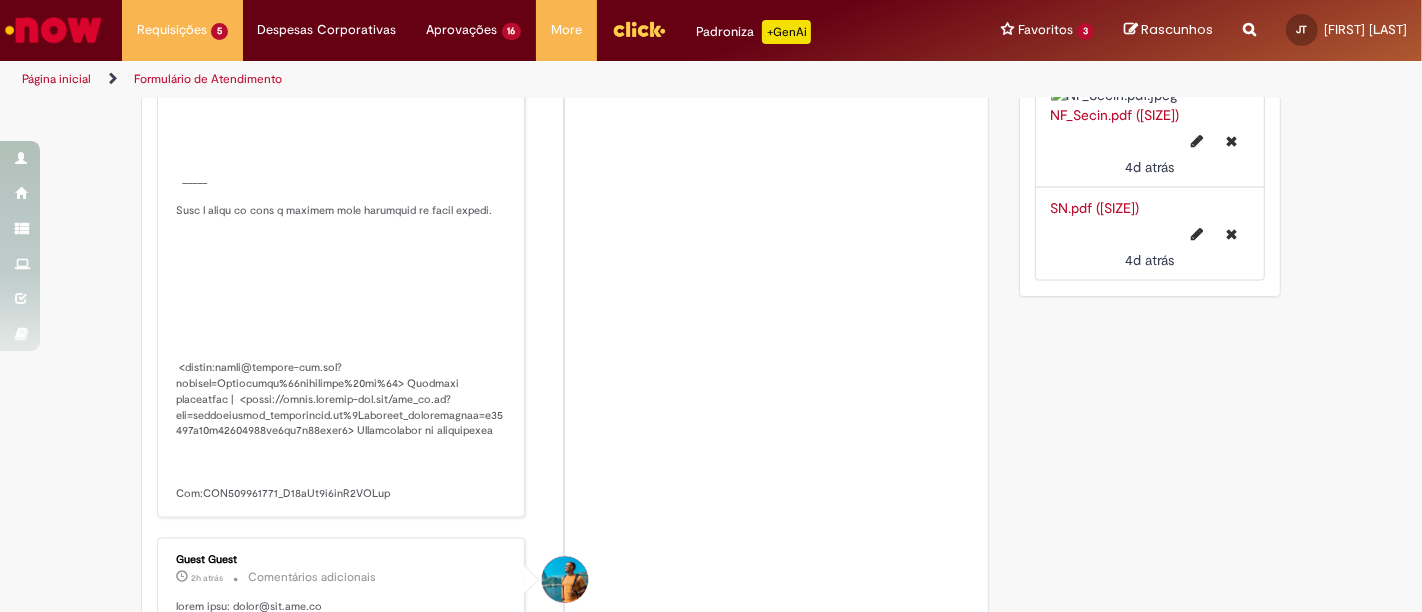 click at bounding box center [1150, 95] 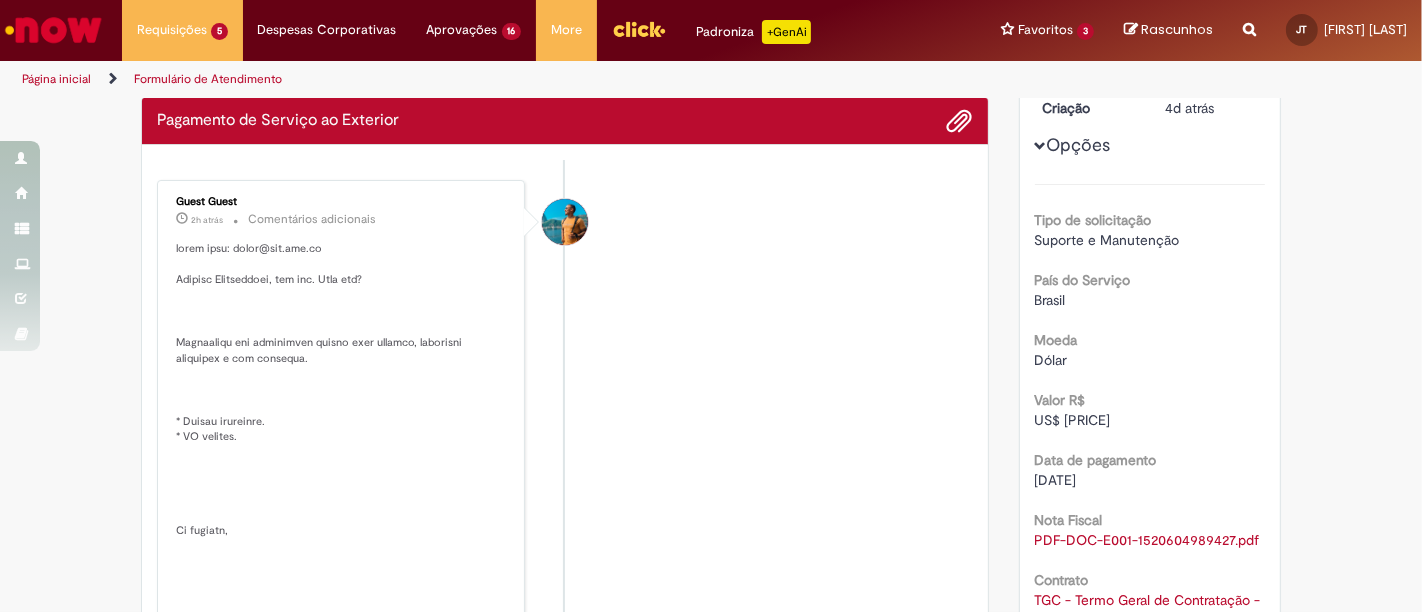 scroll, scrollTop: 333, scrollLeft: 0, axis: vertical 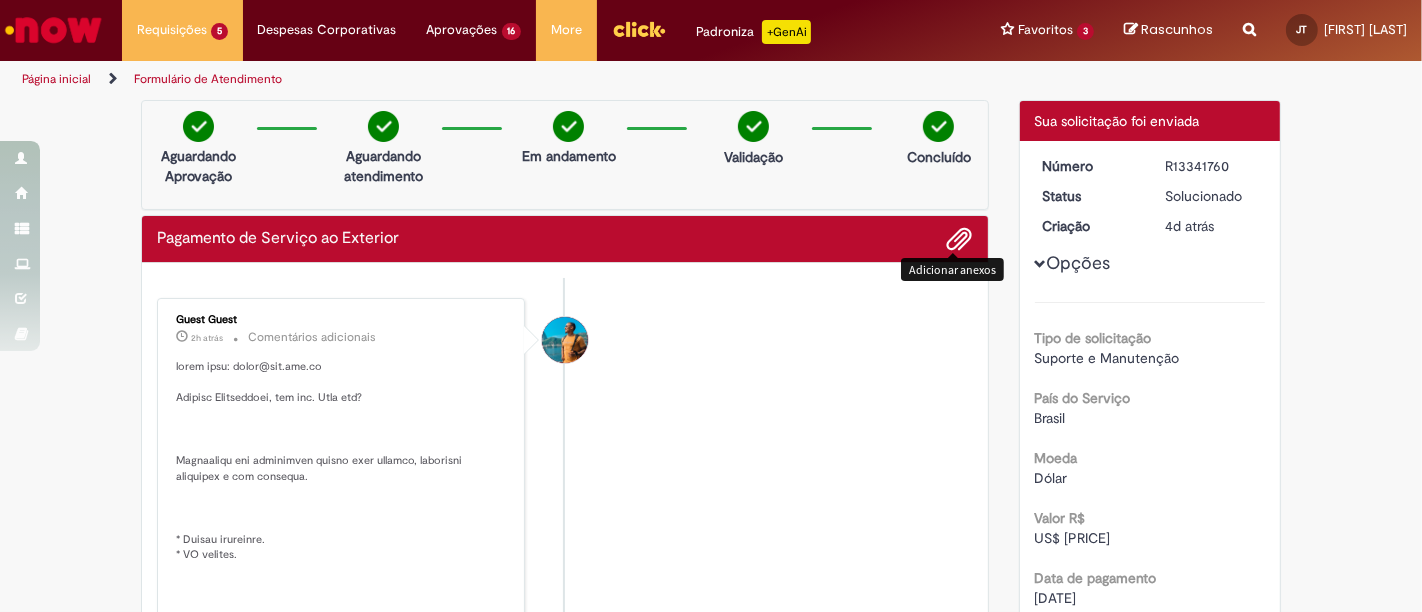 click at bounding box center (960, 240) 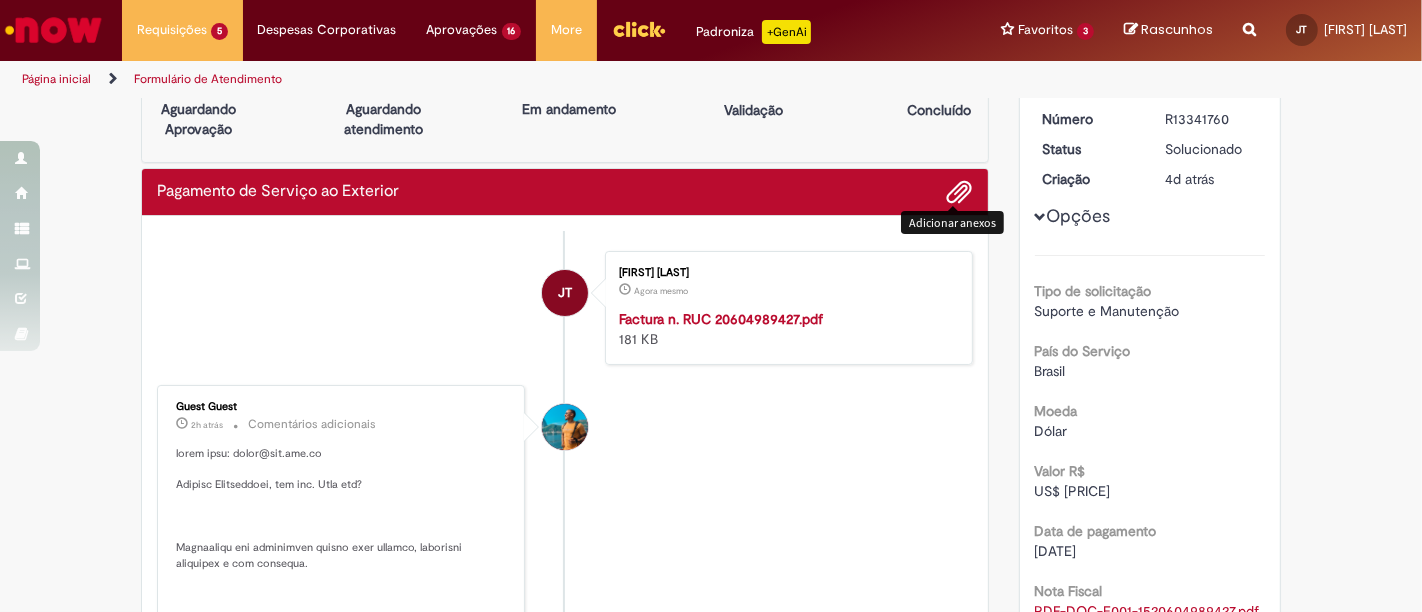 scroll, scrollTop: 0, scrollLeft: 0, axis: both 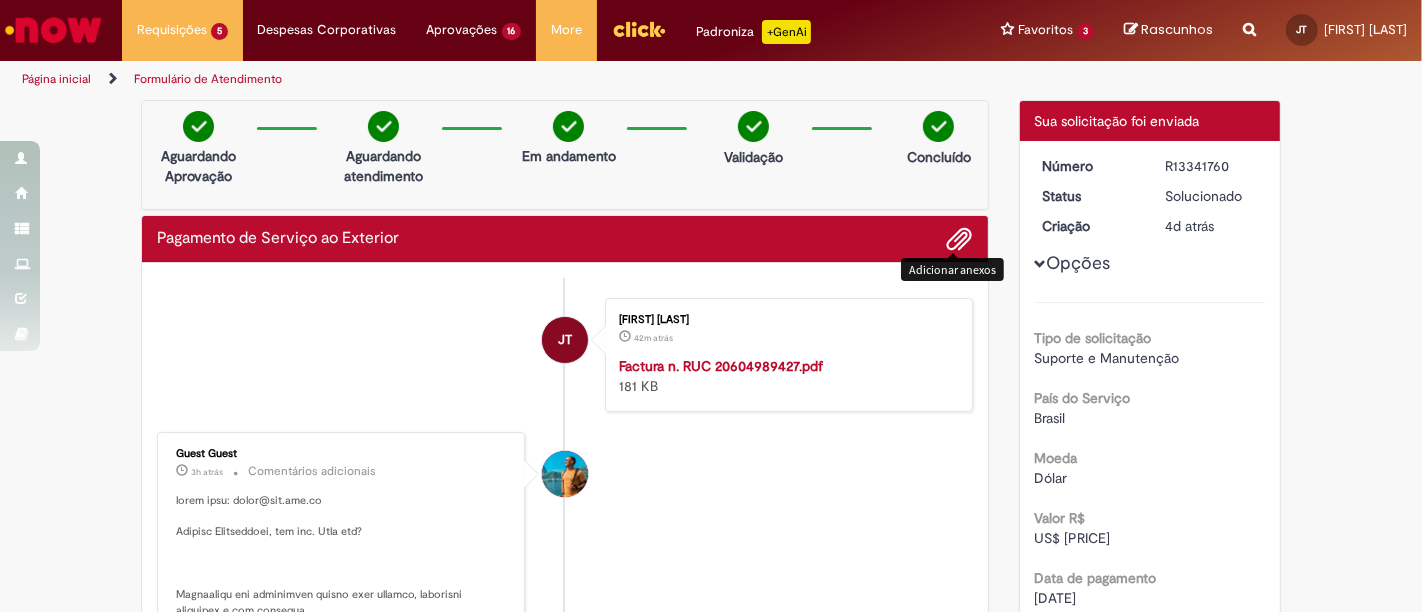 click at bounding box center (960, 240) 